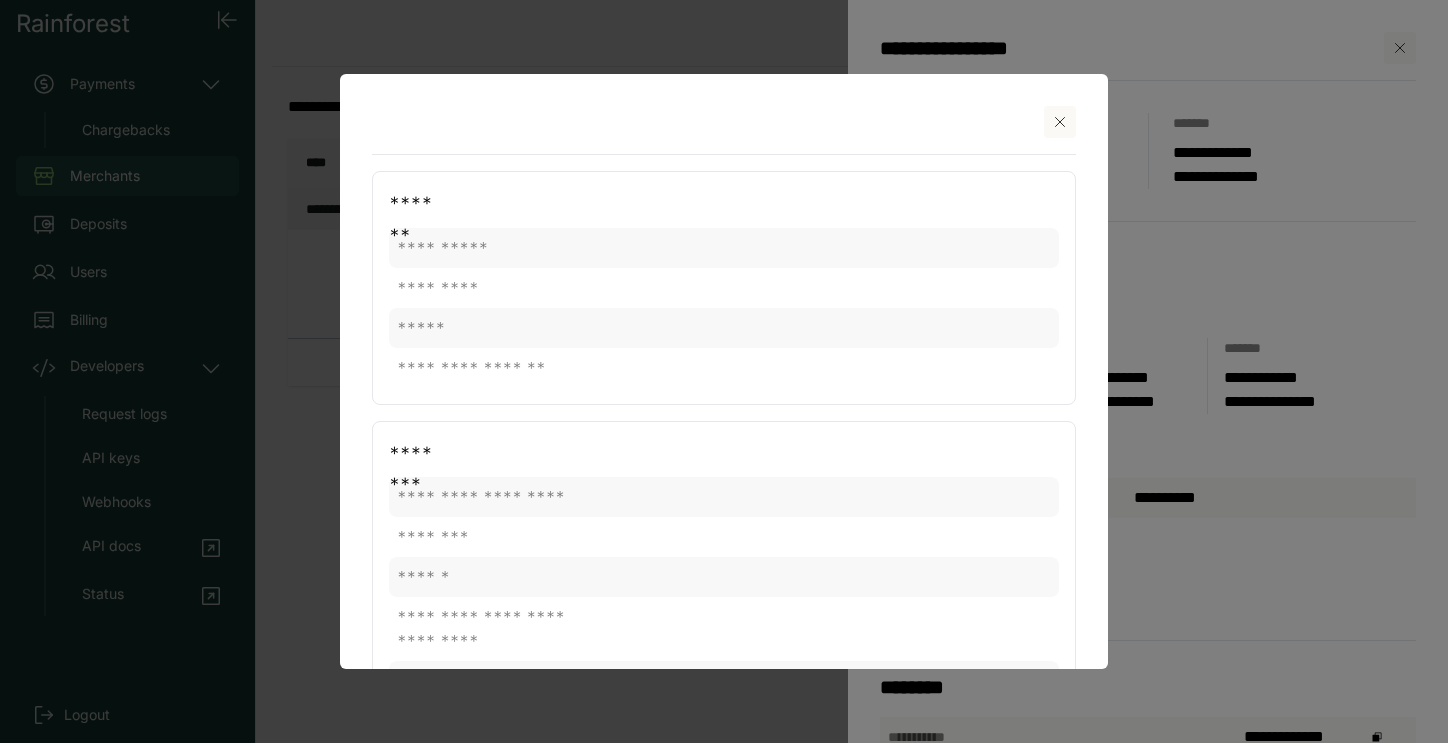 scroll, scrollTop: 0, scrollLeft: 0, axis: both 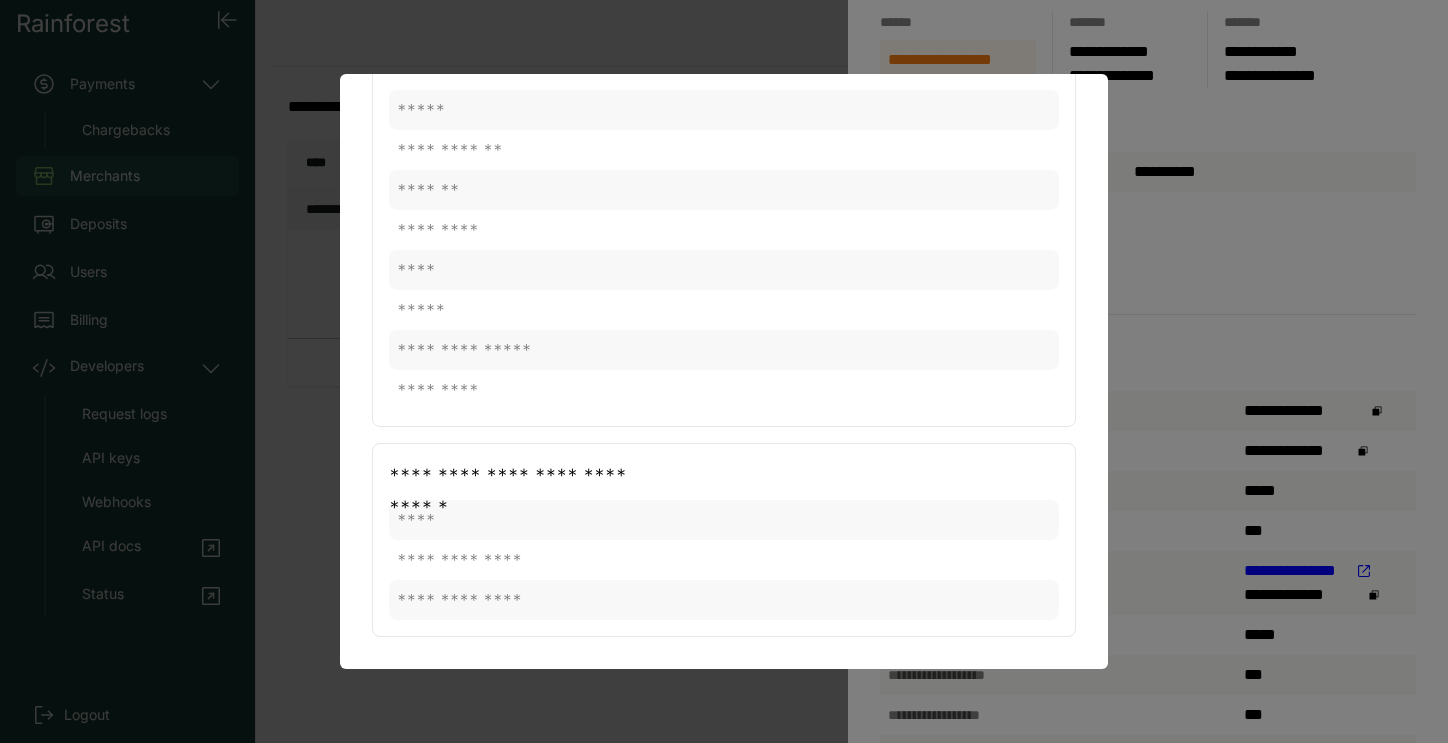 click at bounding box center (724, 371) 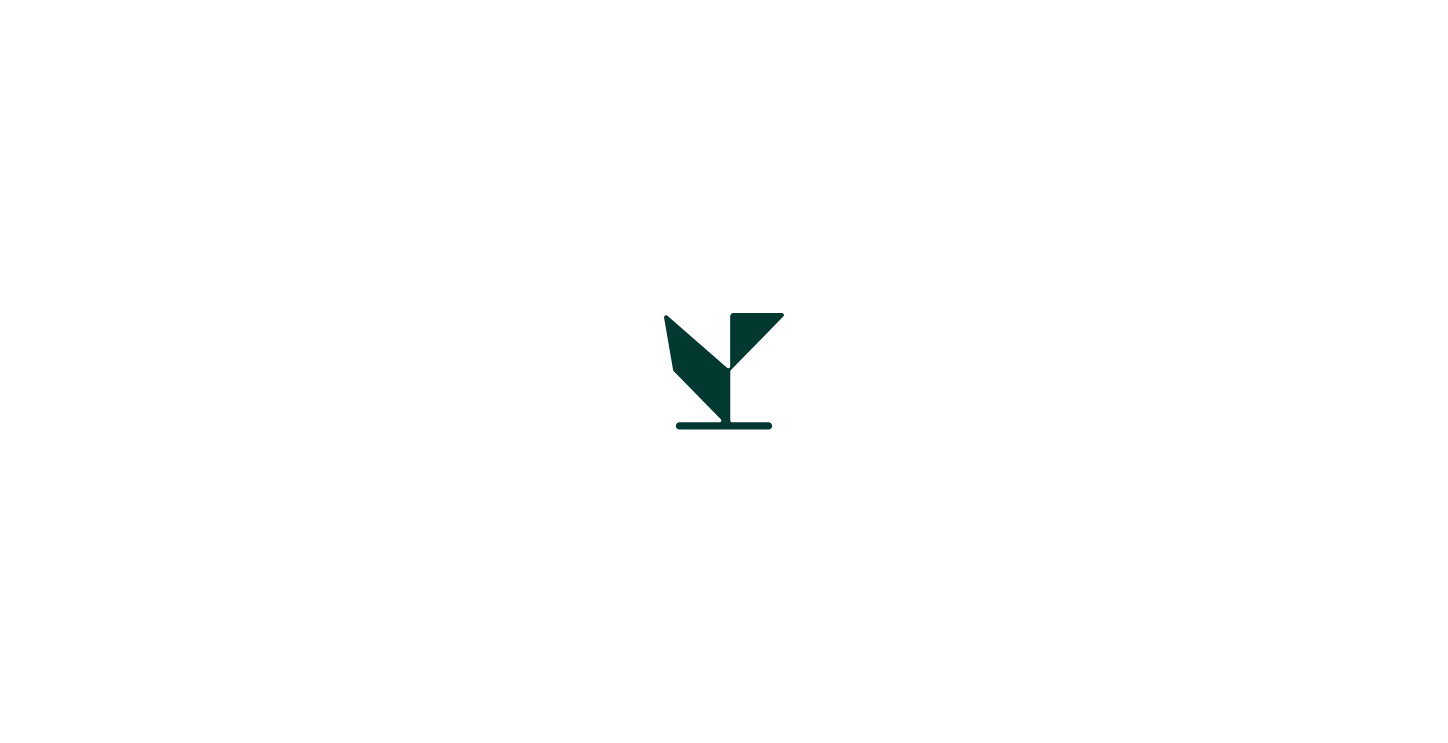 scroll, scrollTop: 0, scrollLeft: 0, axis: both 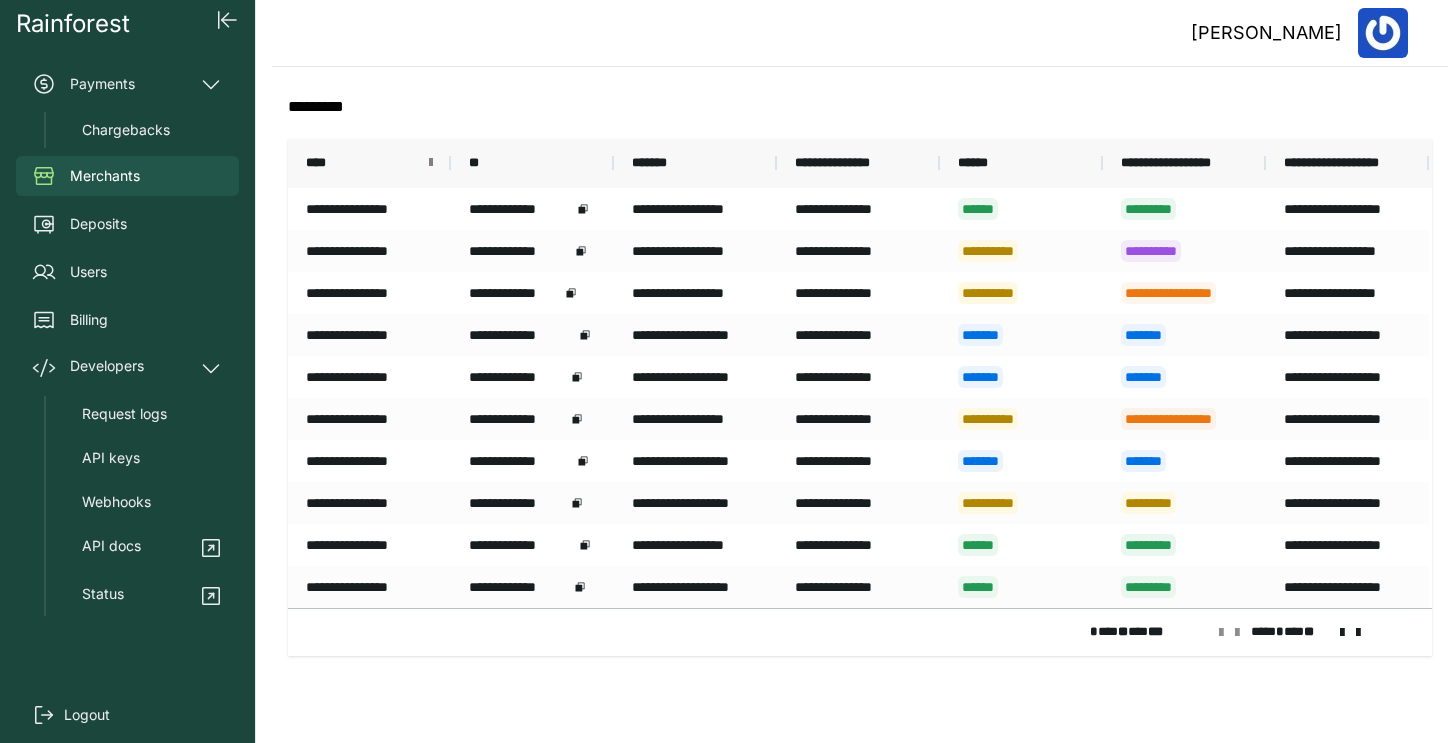 click at bounding box center (431, 163) 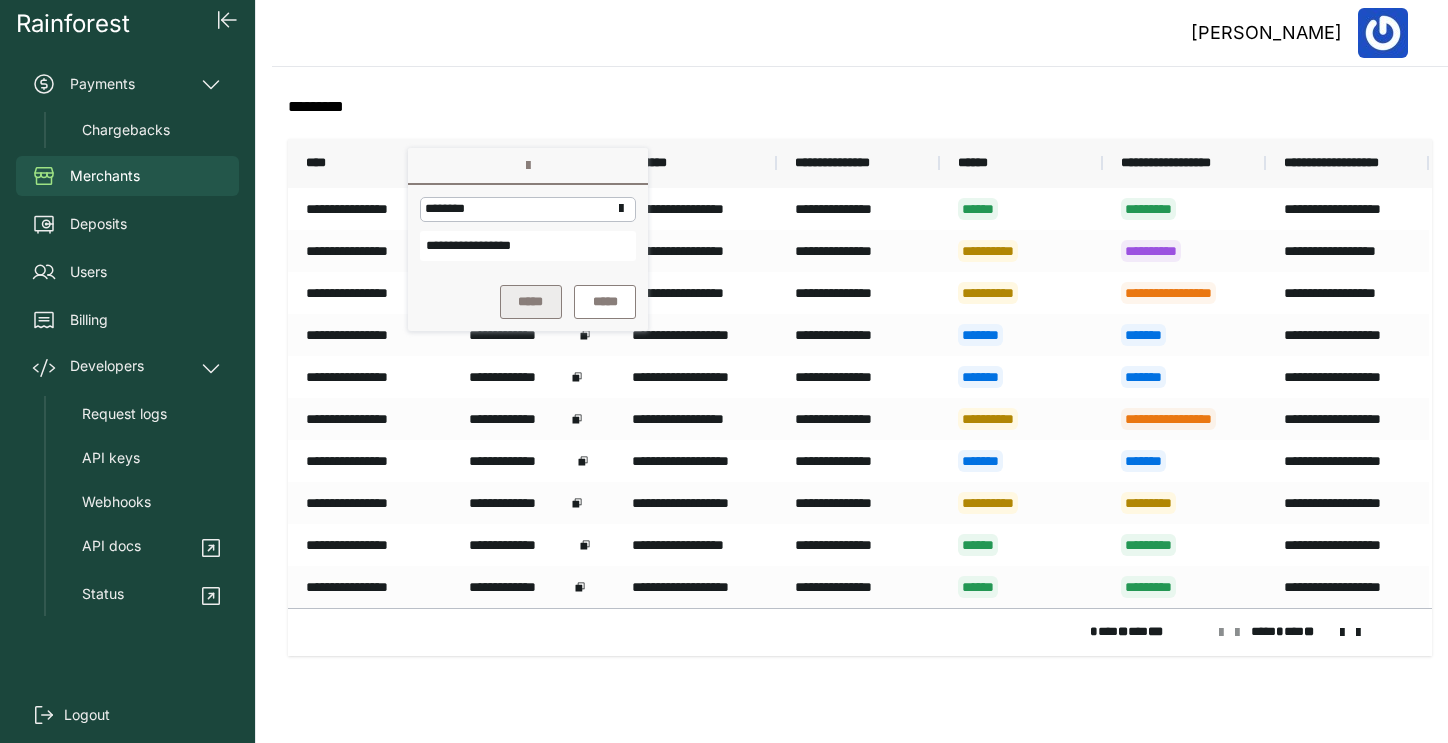 type on "**********" 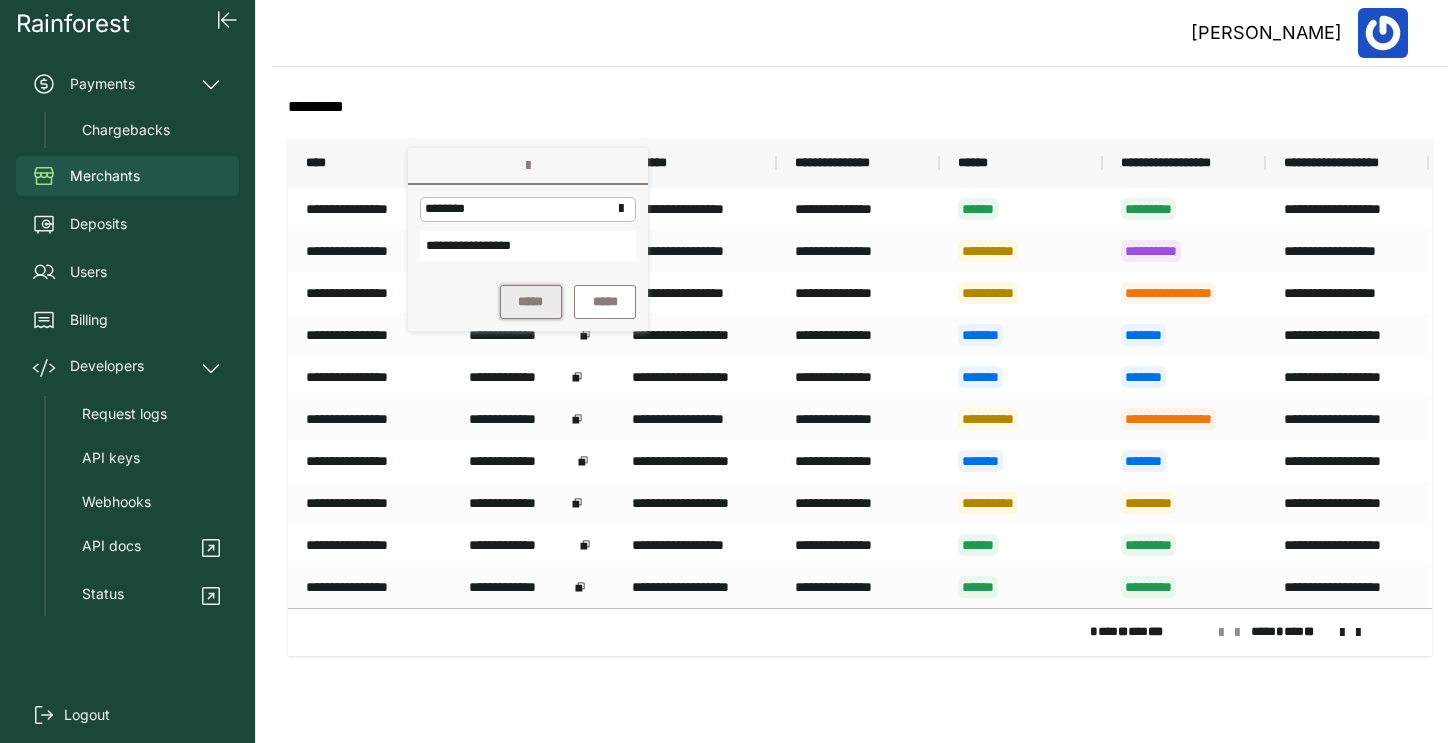 click on "*****" at bounding box center [531, 302] 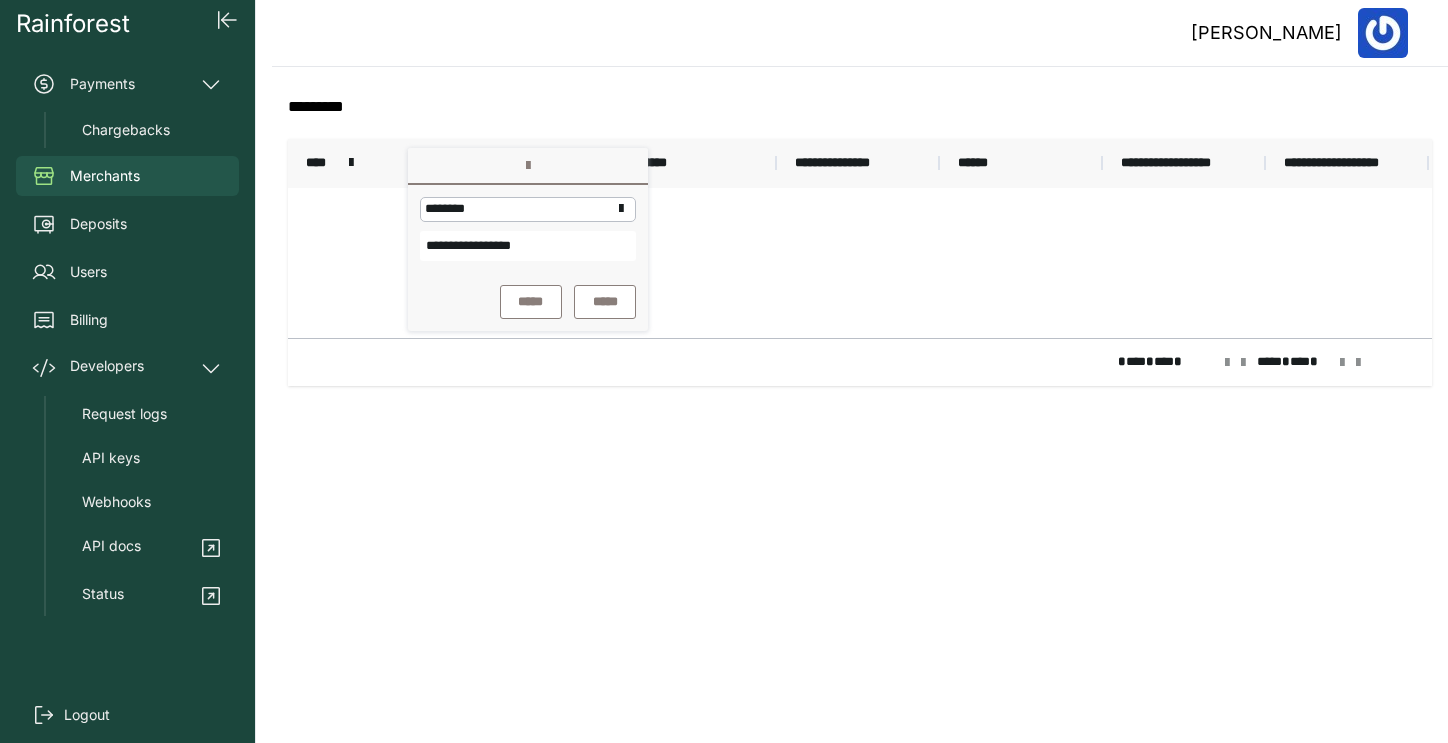 click on "**********" 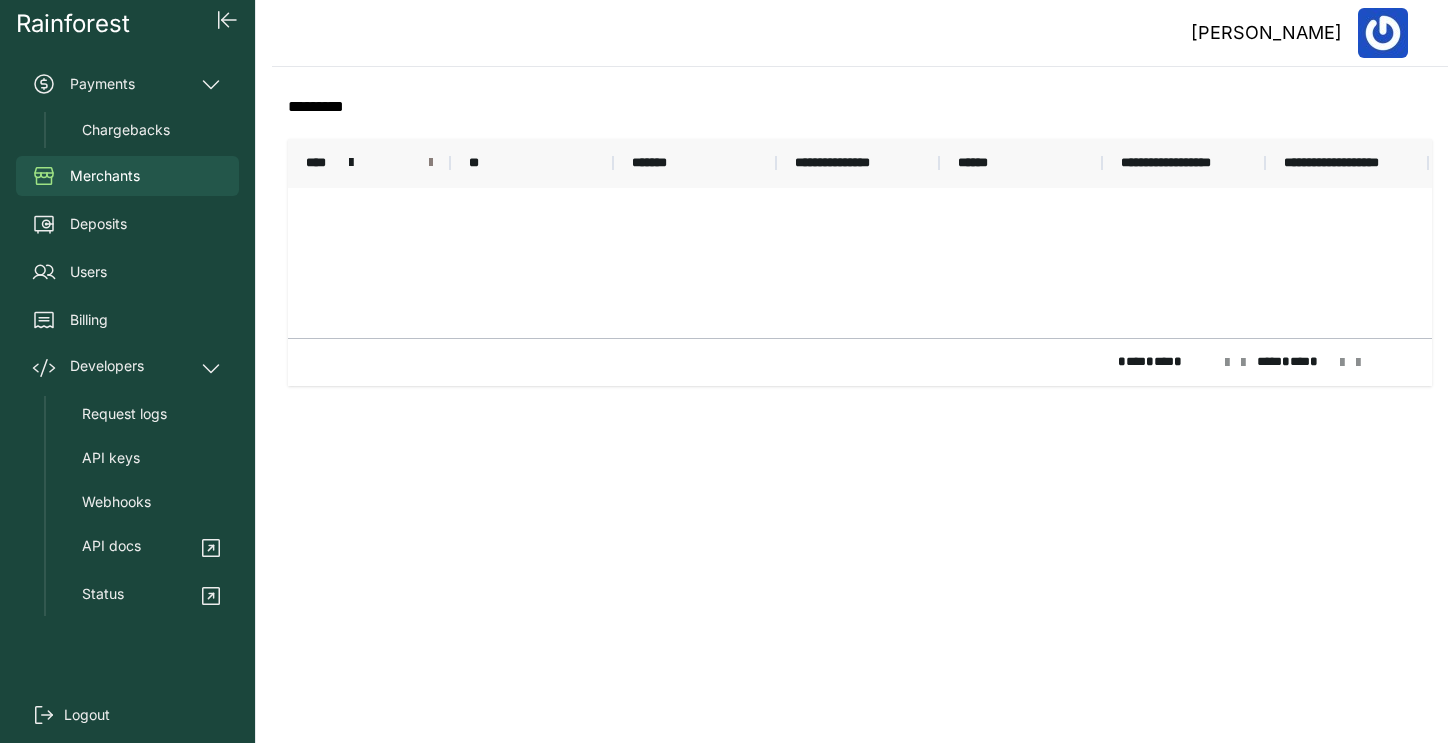 click at bounding box center (431, 163) 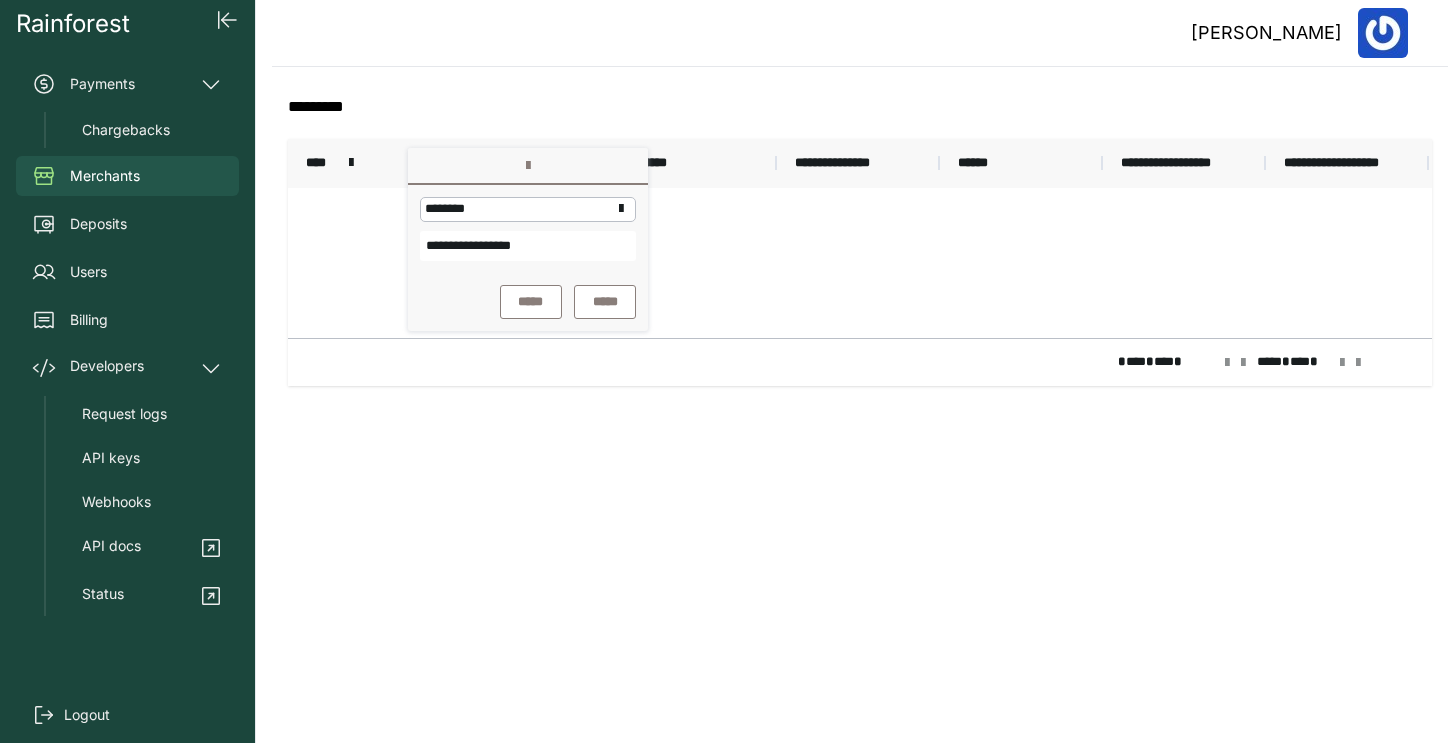click on "**********" at bounding box center (528, 246) 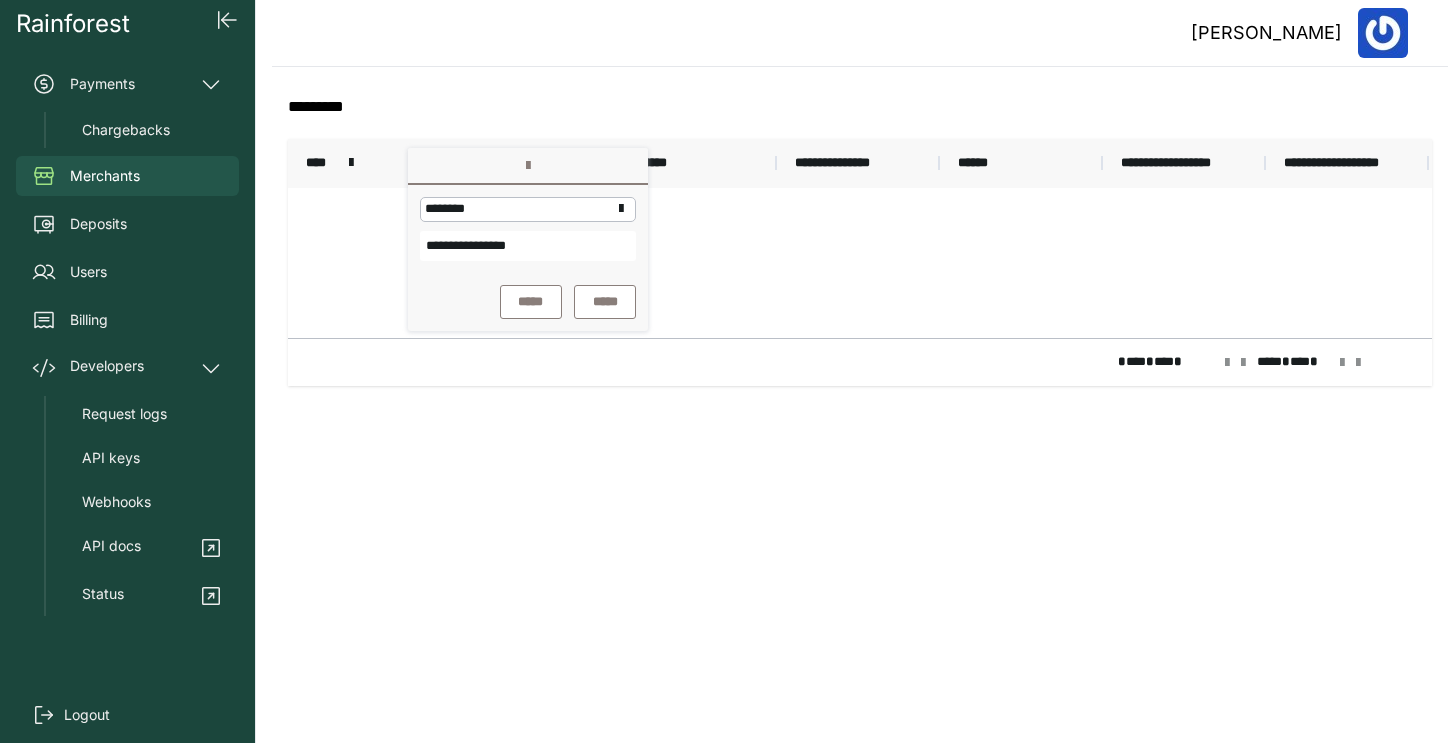 type on "**********" 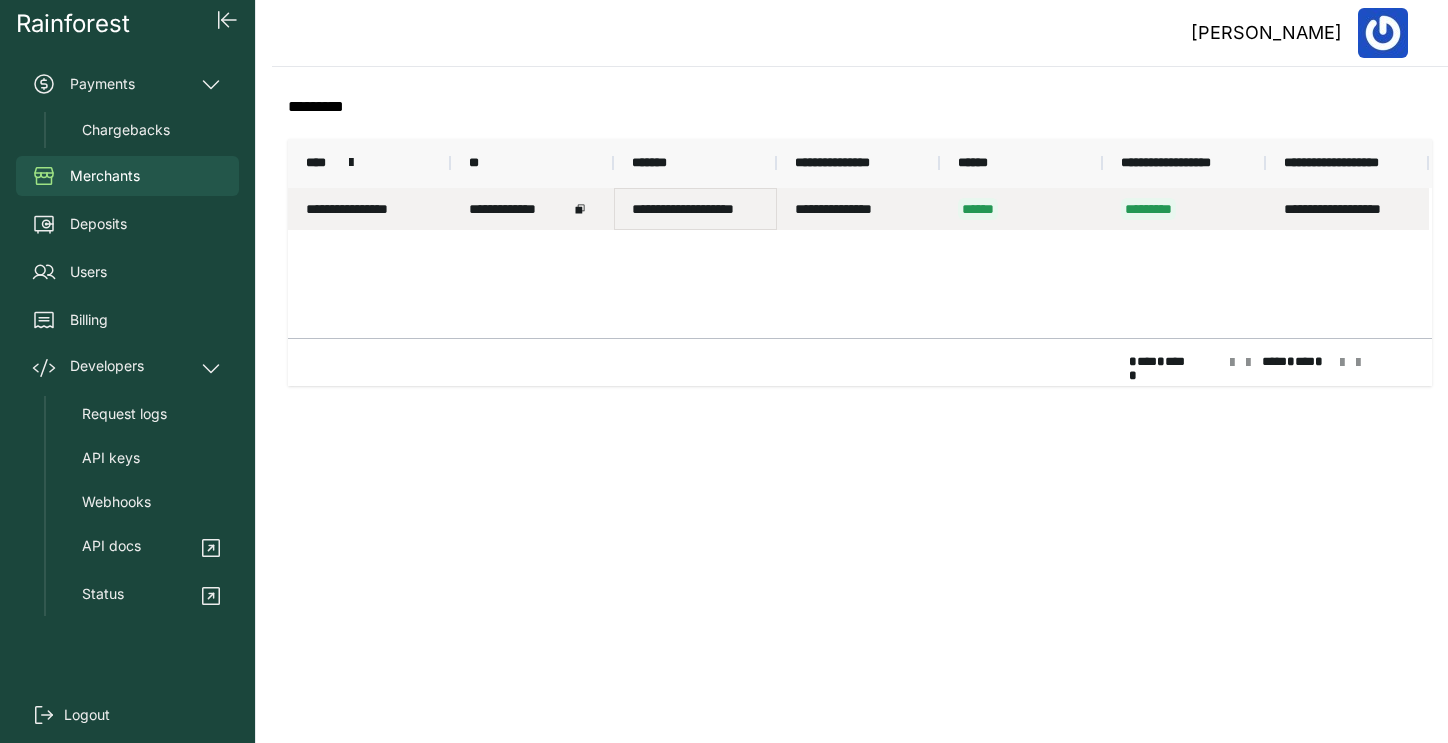 click on "**********" at bounding box center [695, 209] 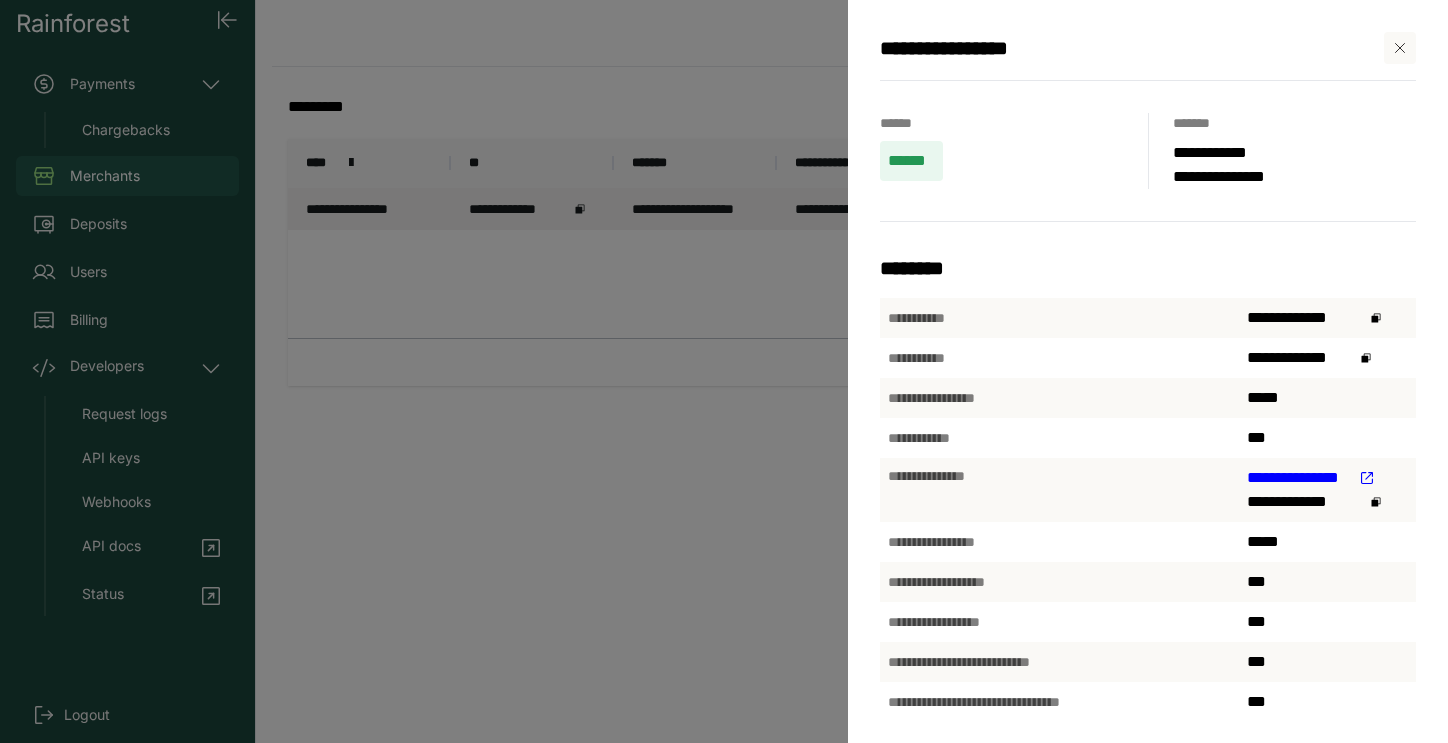 click at bounding box center (1400, 48) 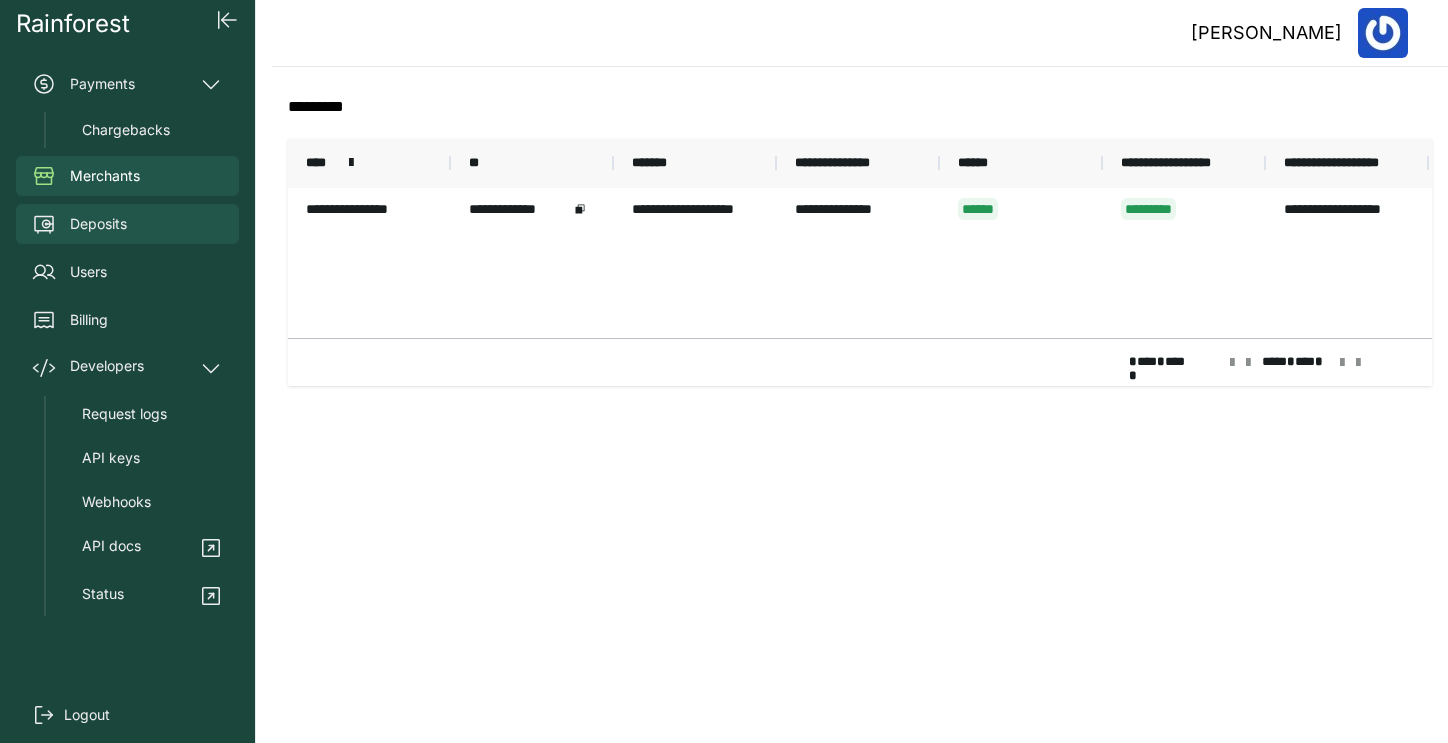 click on "Deposits" at bounding box center [98, 224] 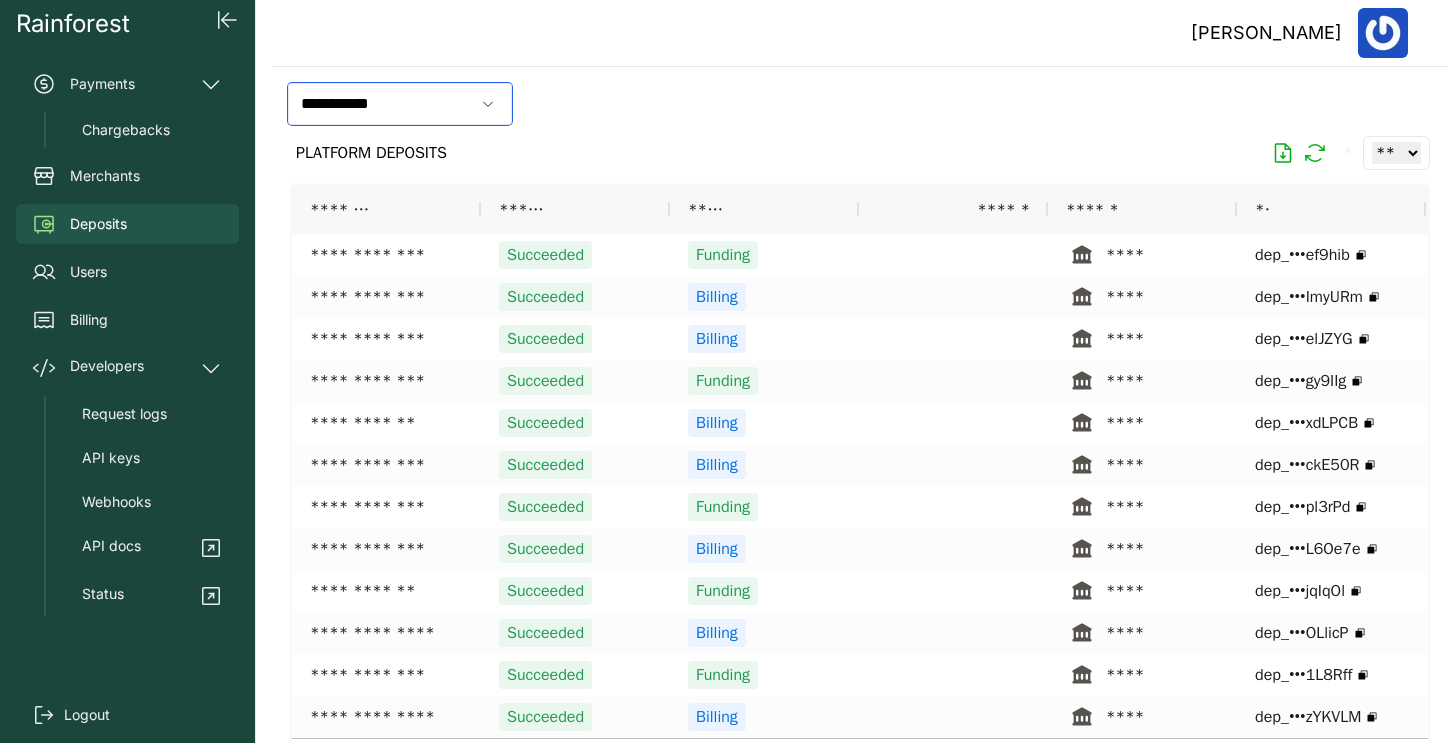 click on "**********" at bounding box center (381, 104) 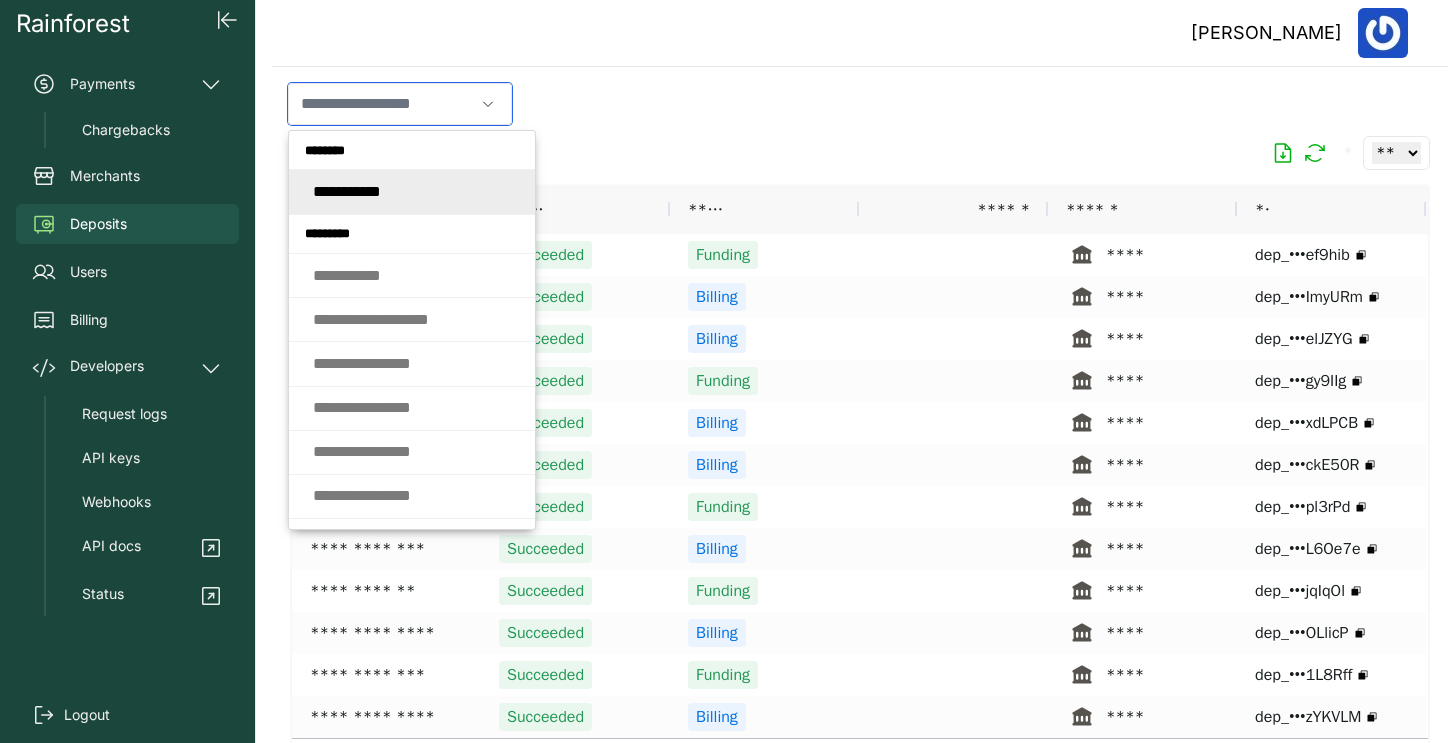 paste on "**********" 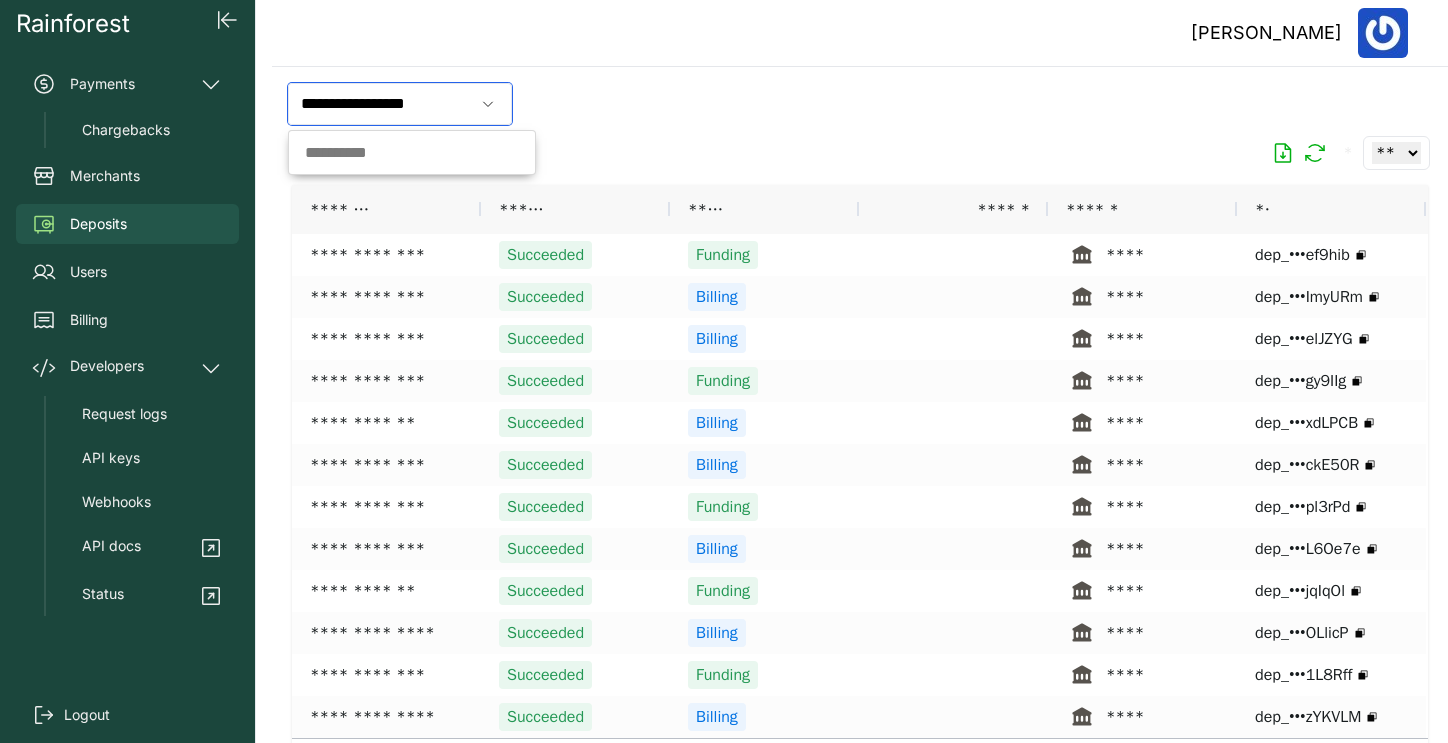 click on "**********" at bounding box center (381, 104) 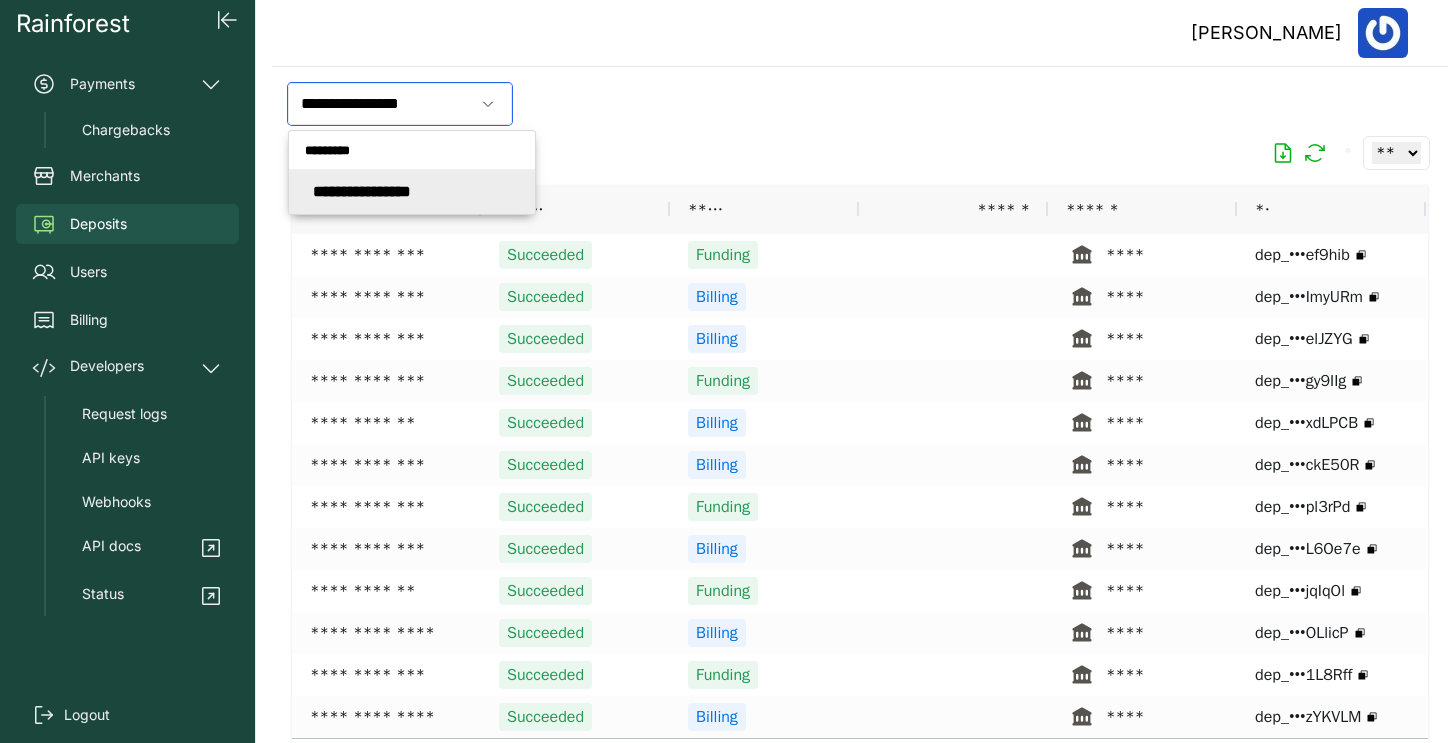 type on "**********" 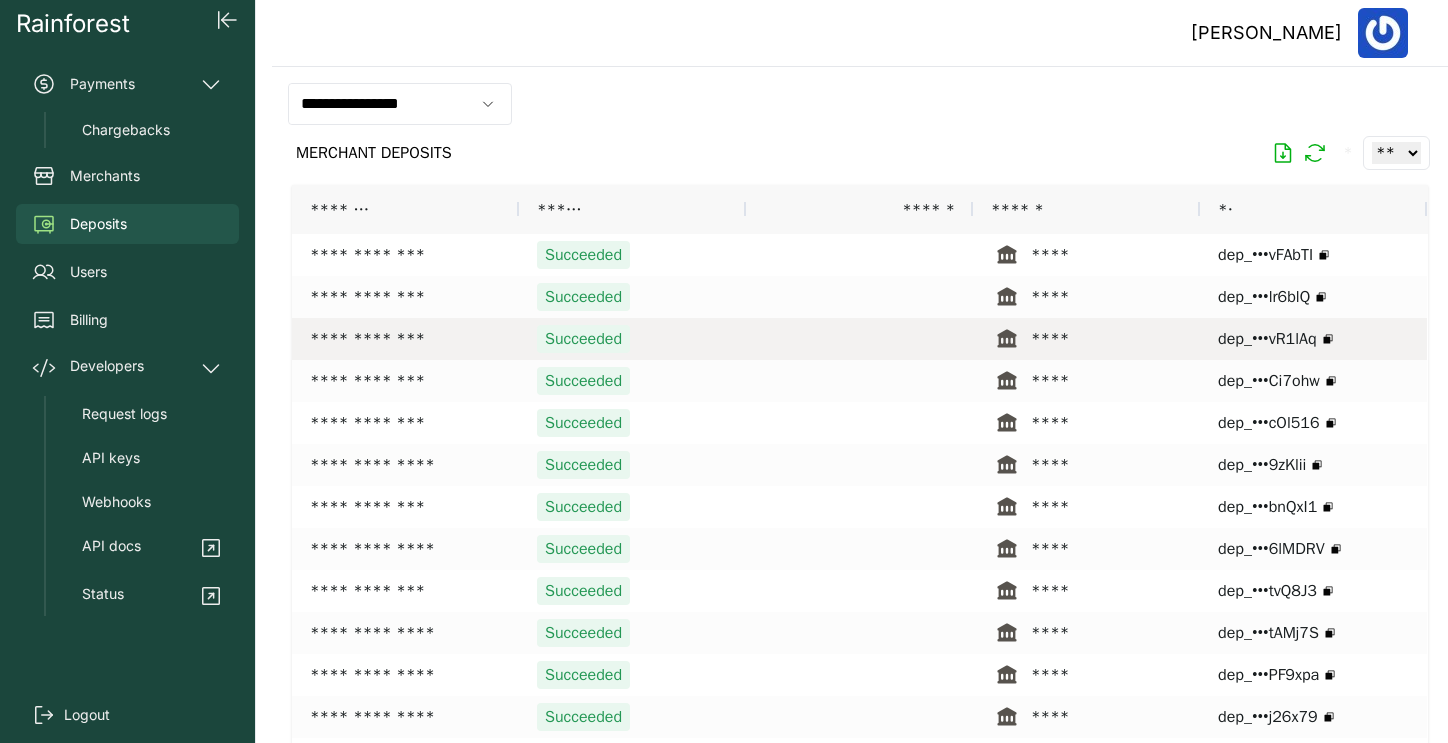 scroll, scrollTop: 169, scrollLeft: 0, axis: vertical 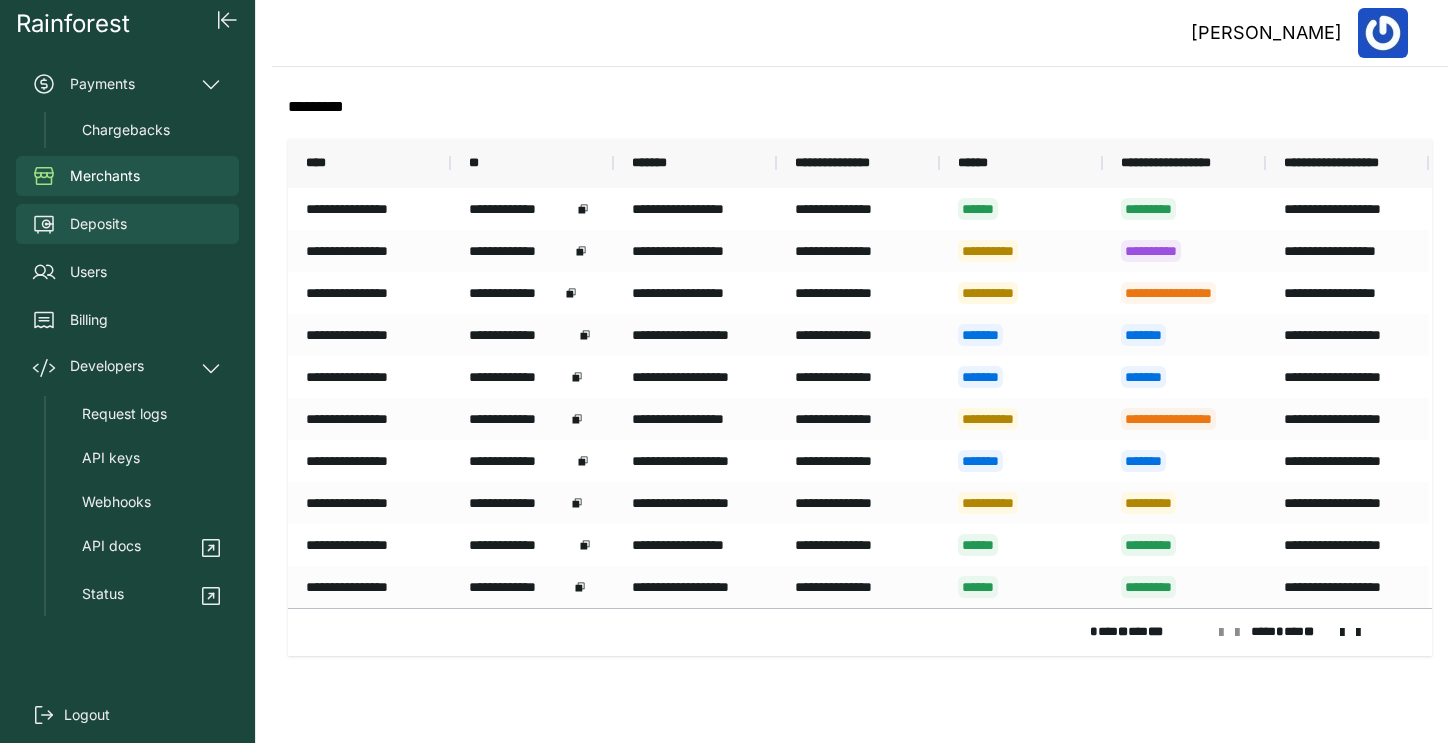 click on "Deposits" at bounding box center [127, 224] 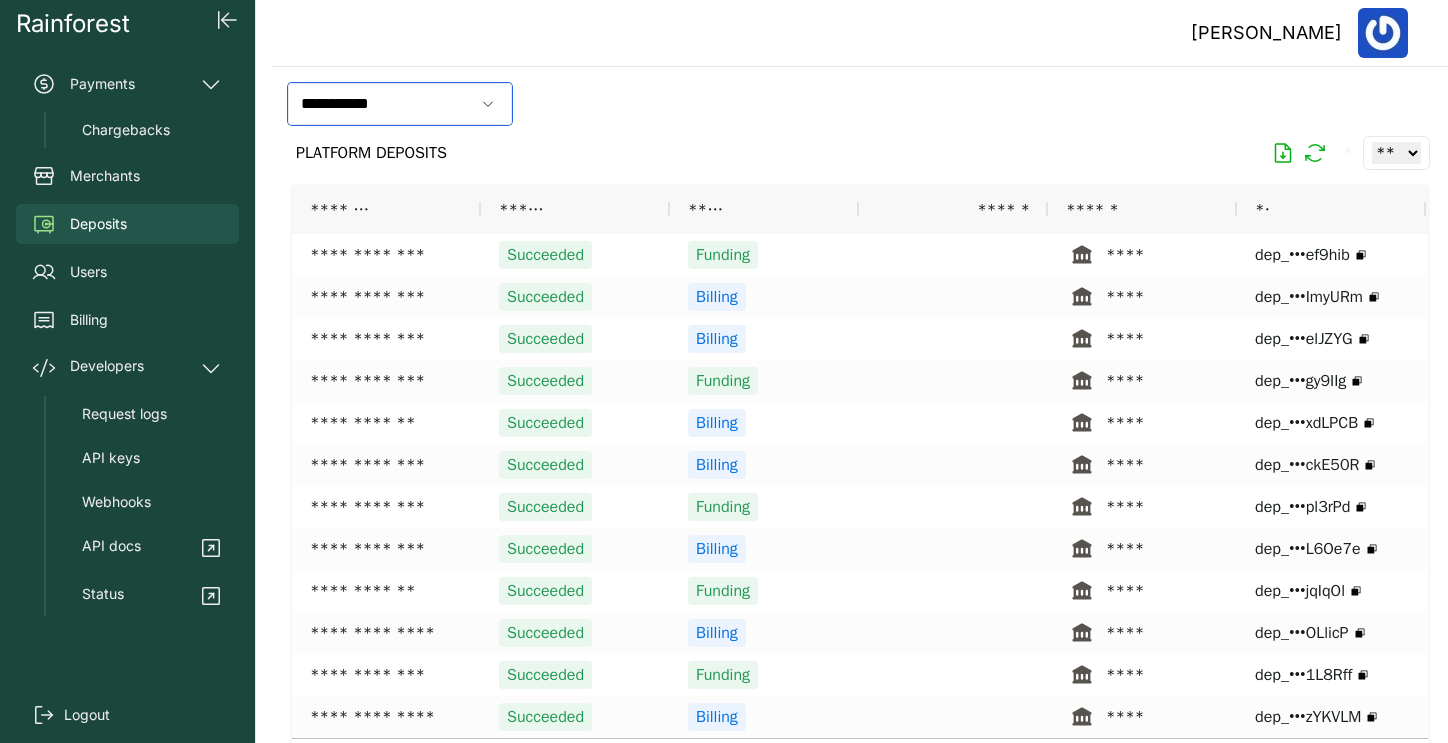 click on "**********" at bounding box center [381, 104] 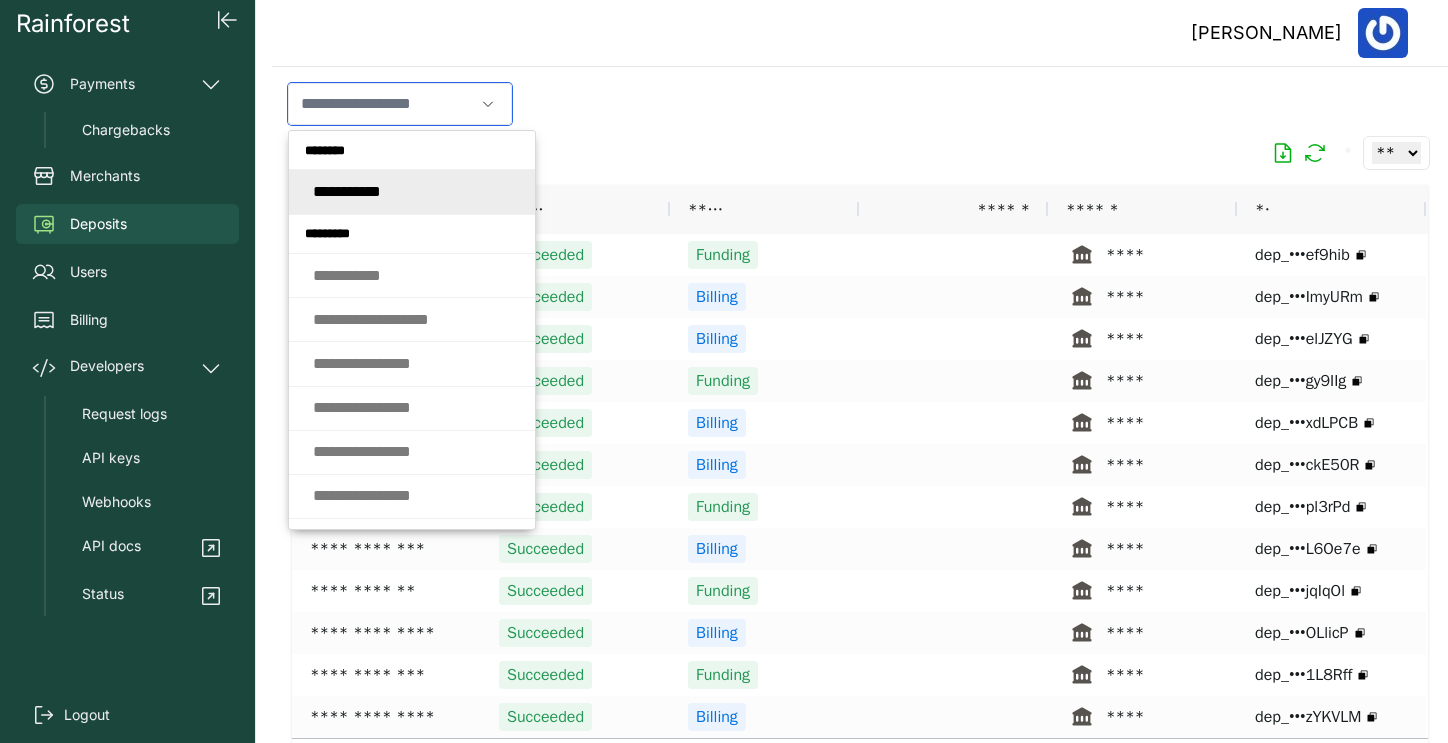 paste on "**********" 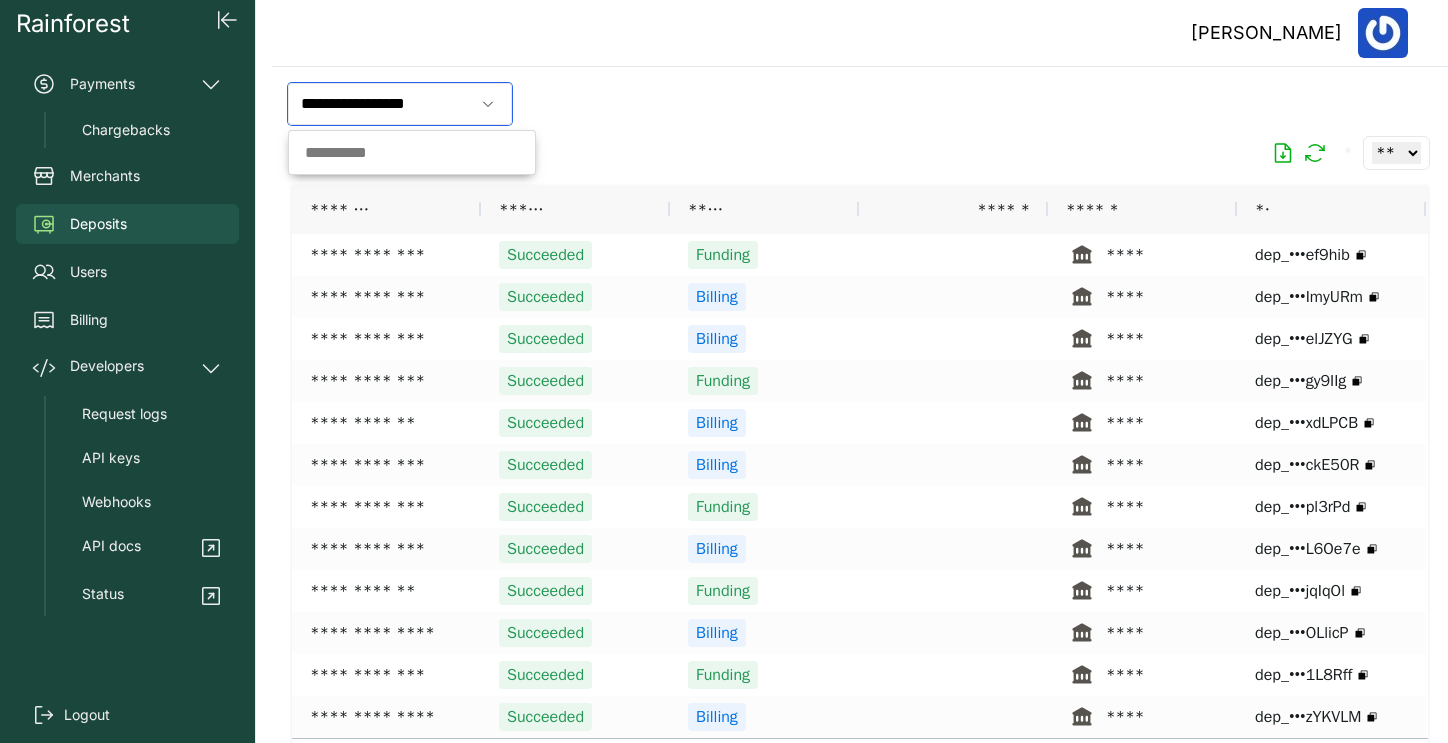 click on "**********" at bounding box center (381, 104) 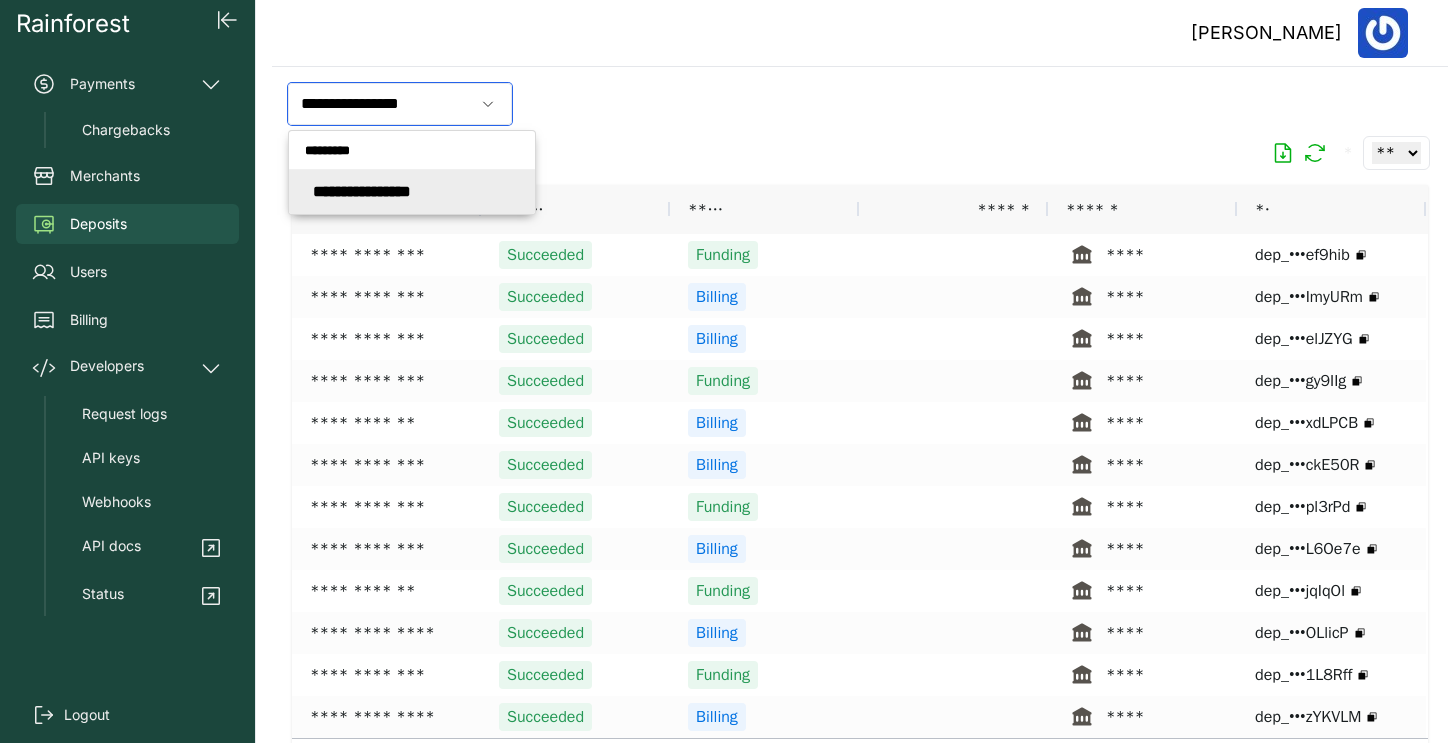 type on "**********" 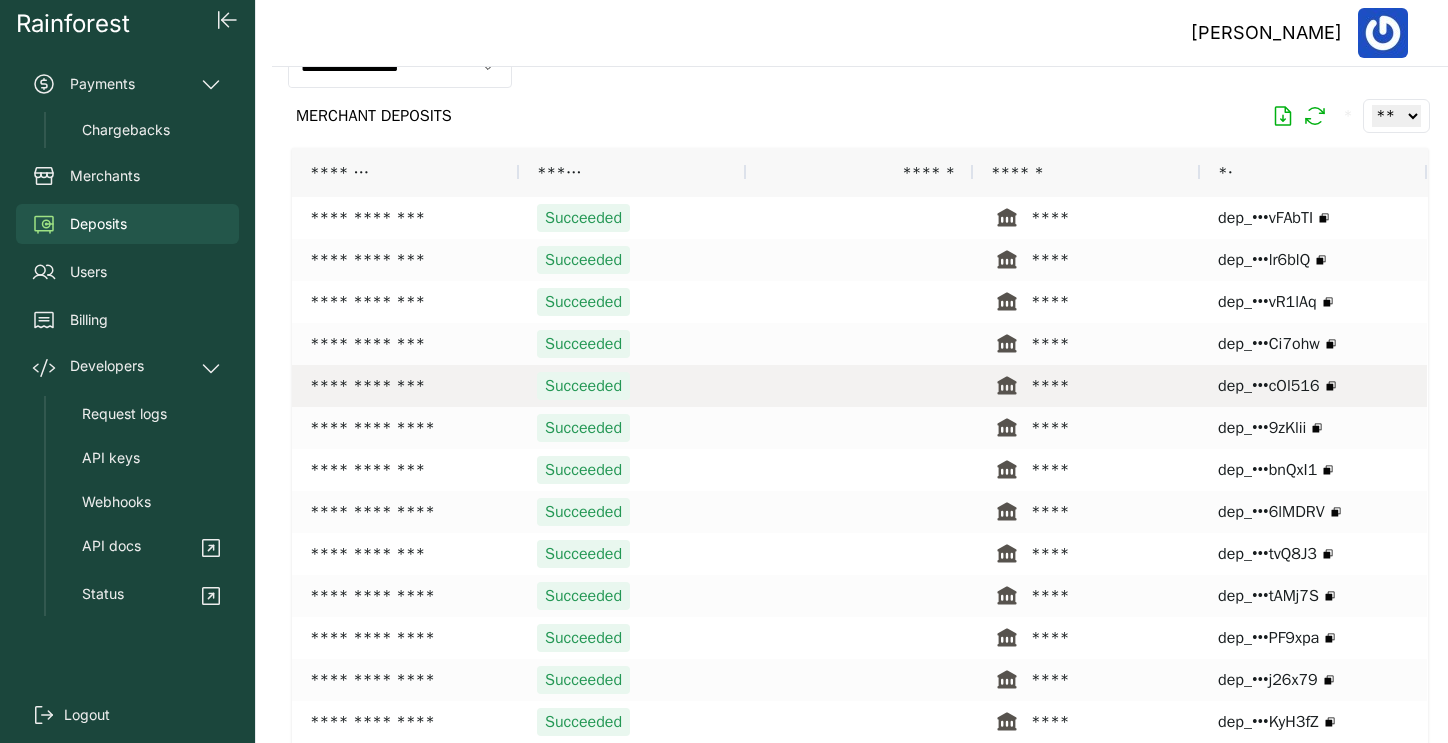 scroll, scrollTop: 0, scrollLeft: 0, axis: both 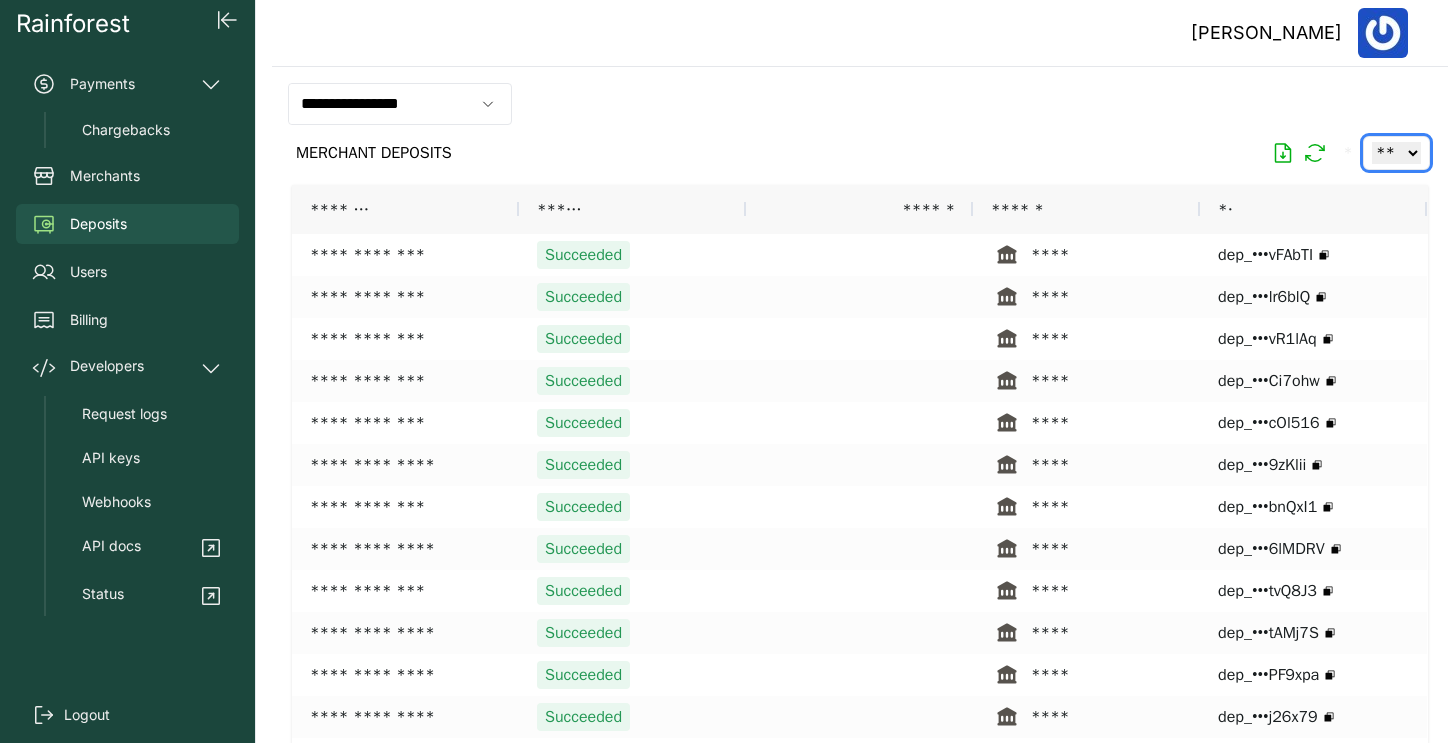 click on "** ** ** ***" at bounding box center (1396, 153) 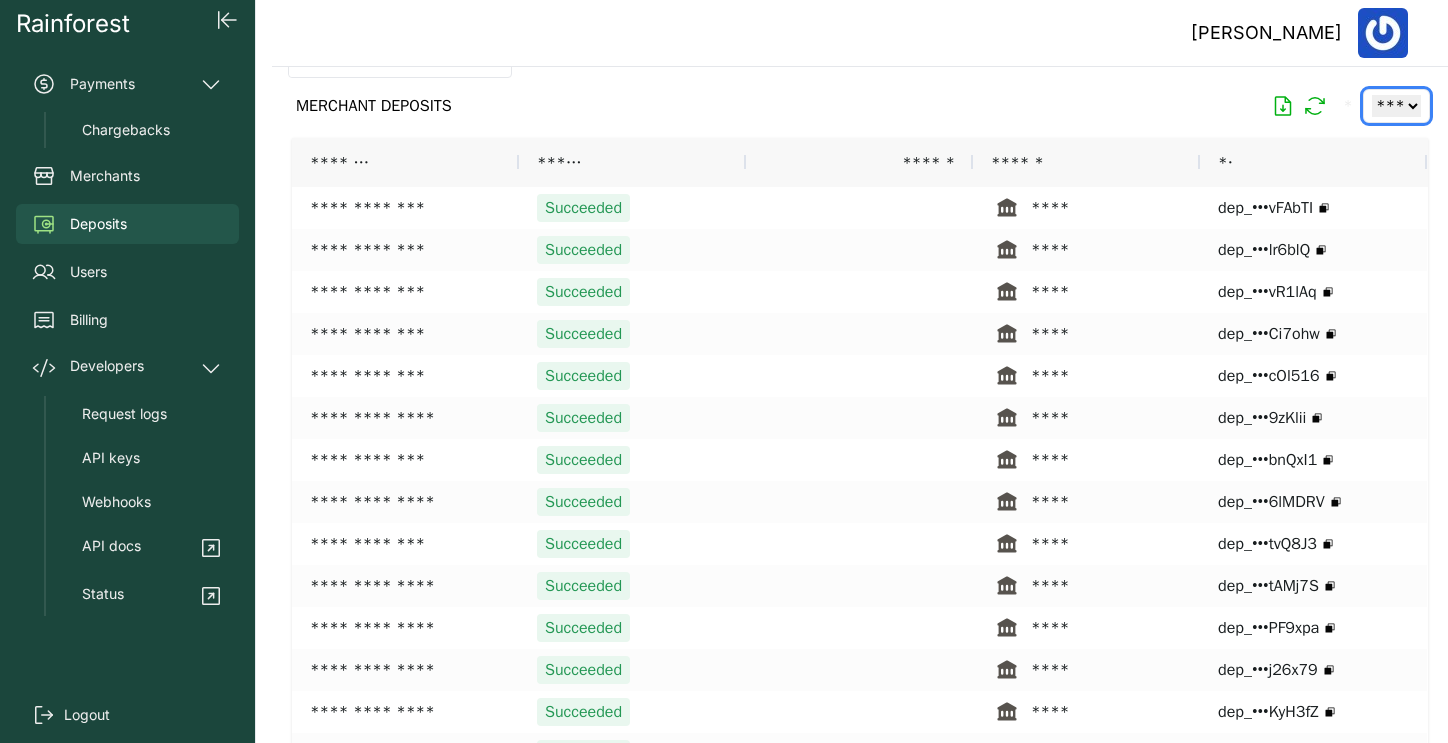 scroll, scrollTop: 0, scrollLeft: 0, axis: both 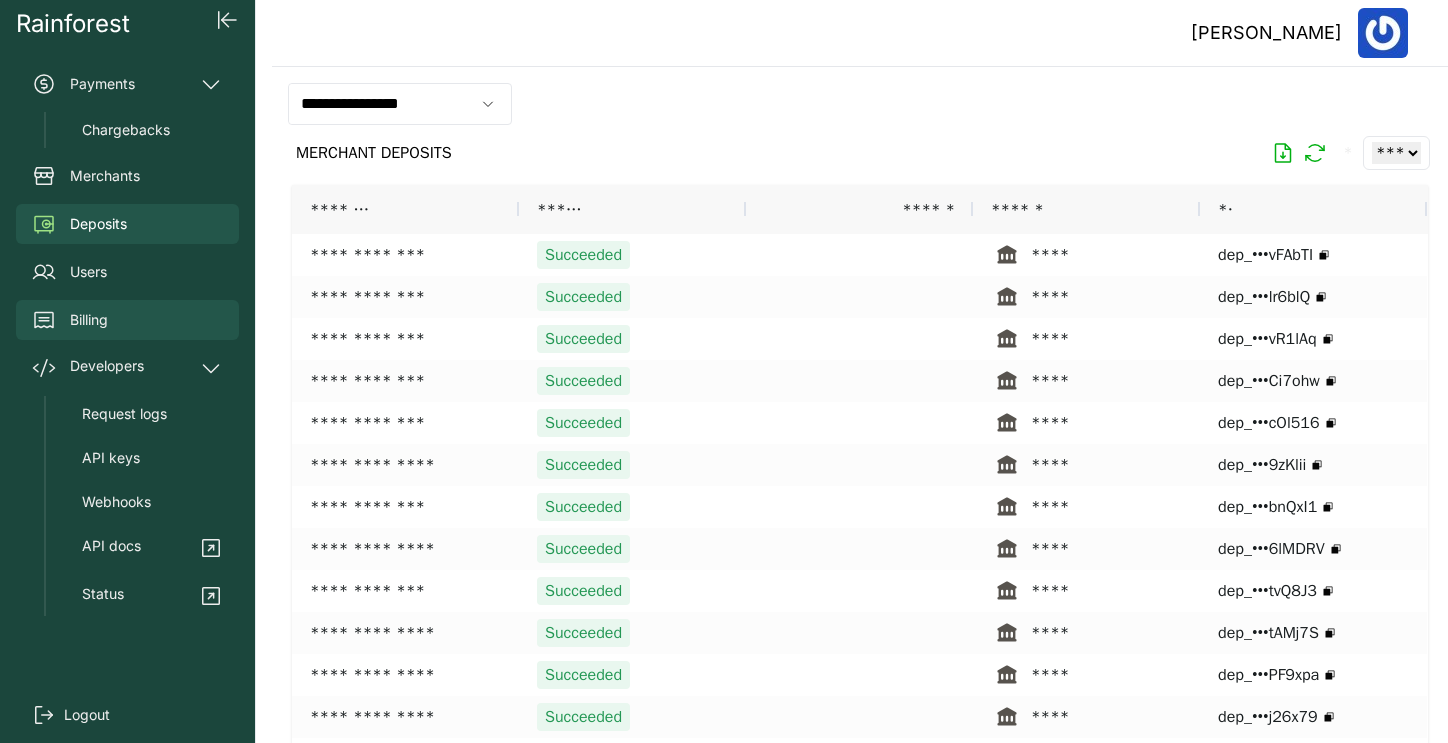 click on "Billing" at bounding box center [127, 320] 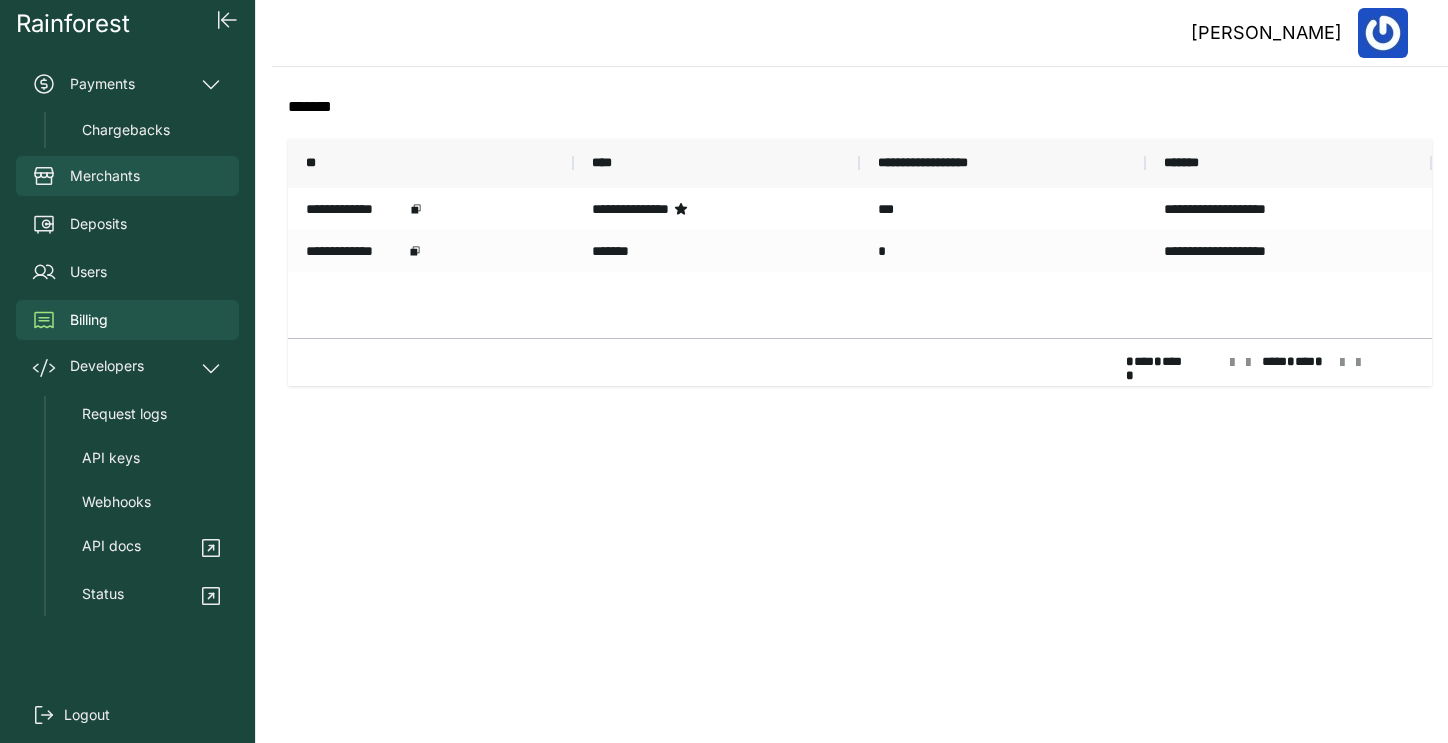 click on "Merchants" at bounding box center (127, 176) 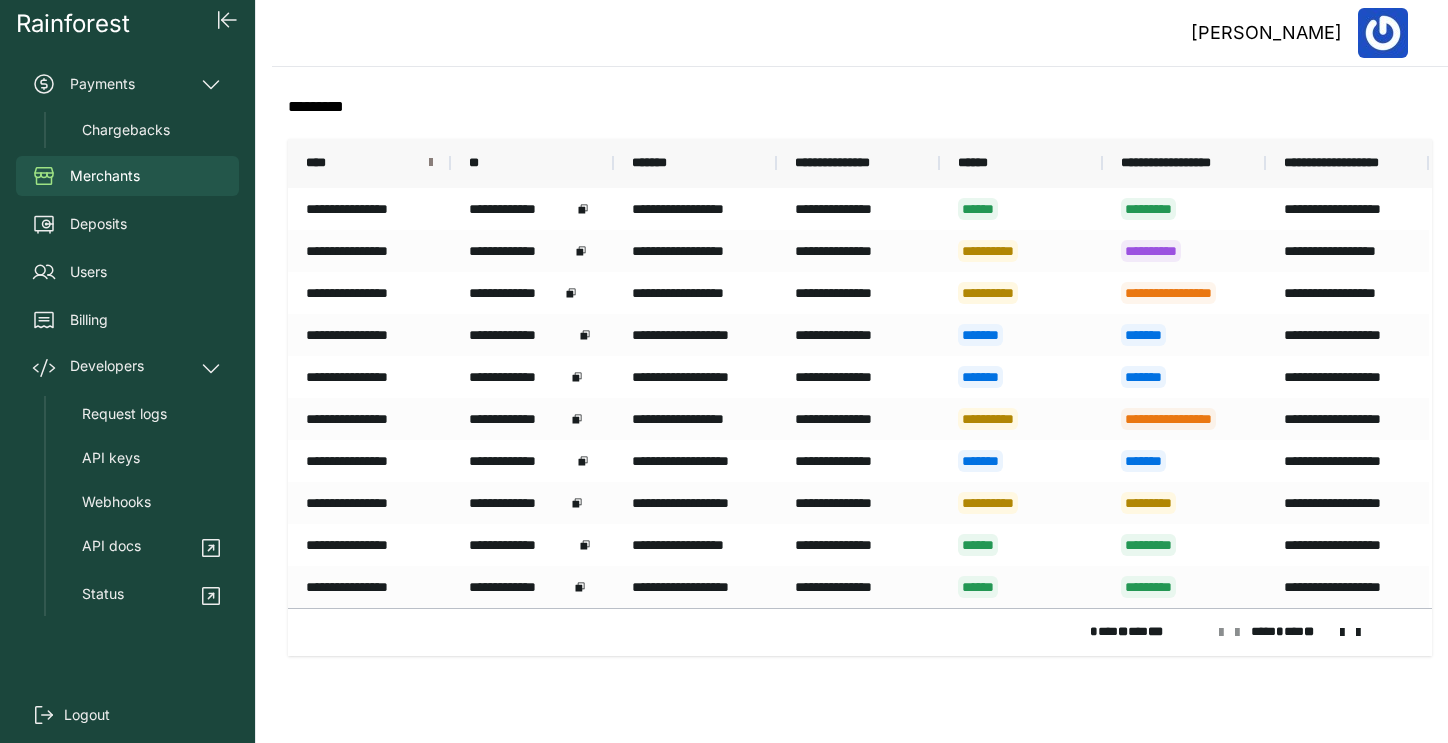 click at bounding box center [431, 163] 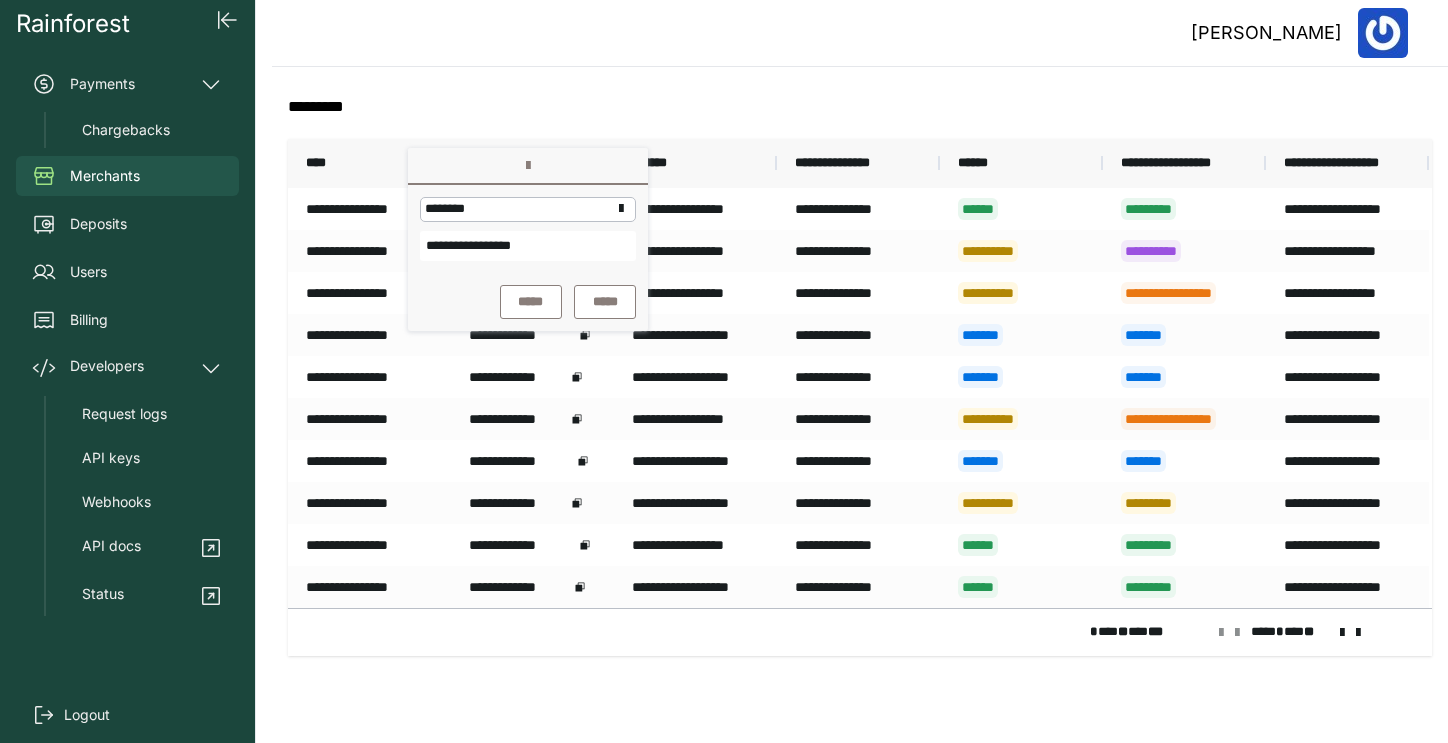 click on "**********" at bounding box center [528, 246] 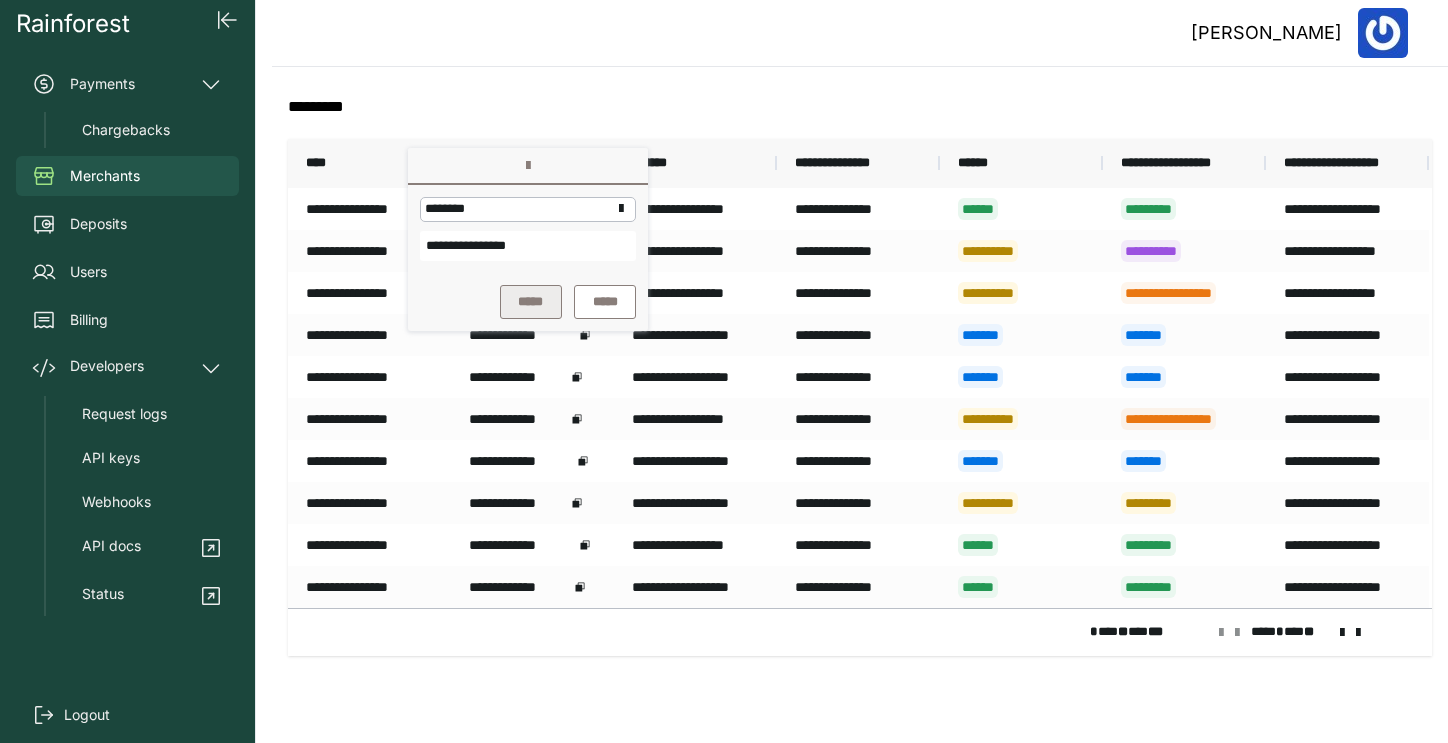 type on "**********" 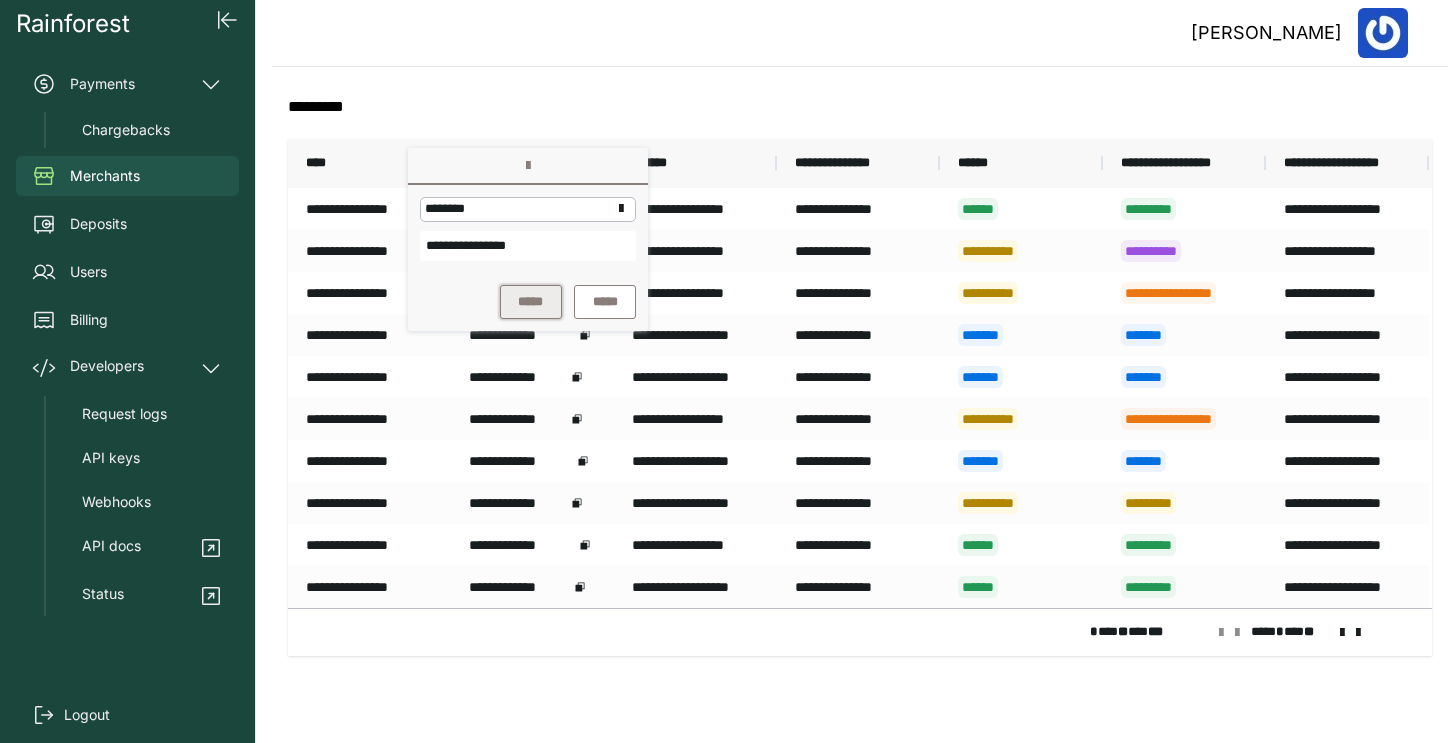 click on "*****" at bounding box center (531, 302) 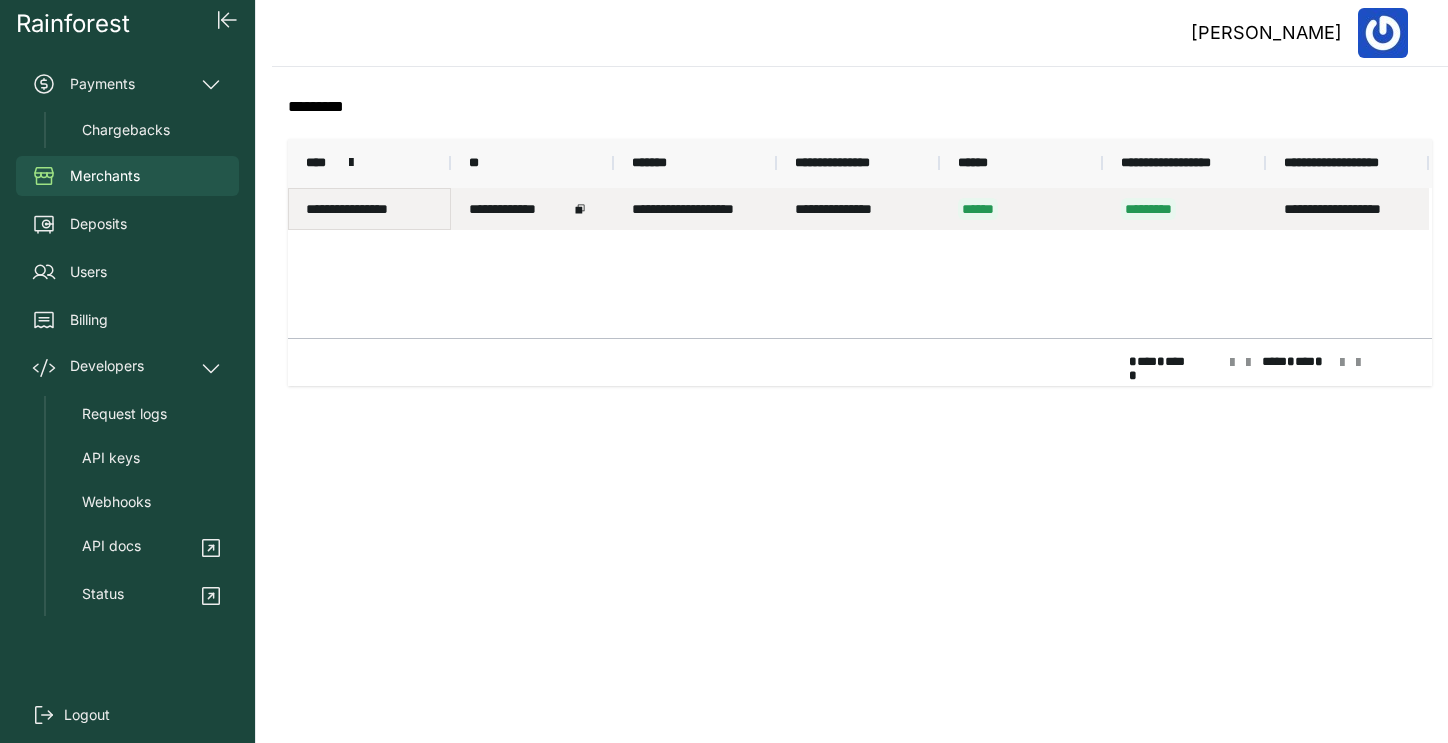 click on "**********" at bounding box center [369, 209] 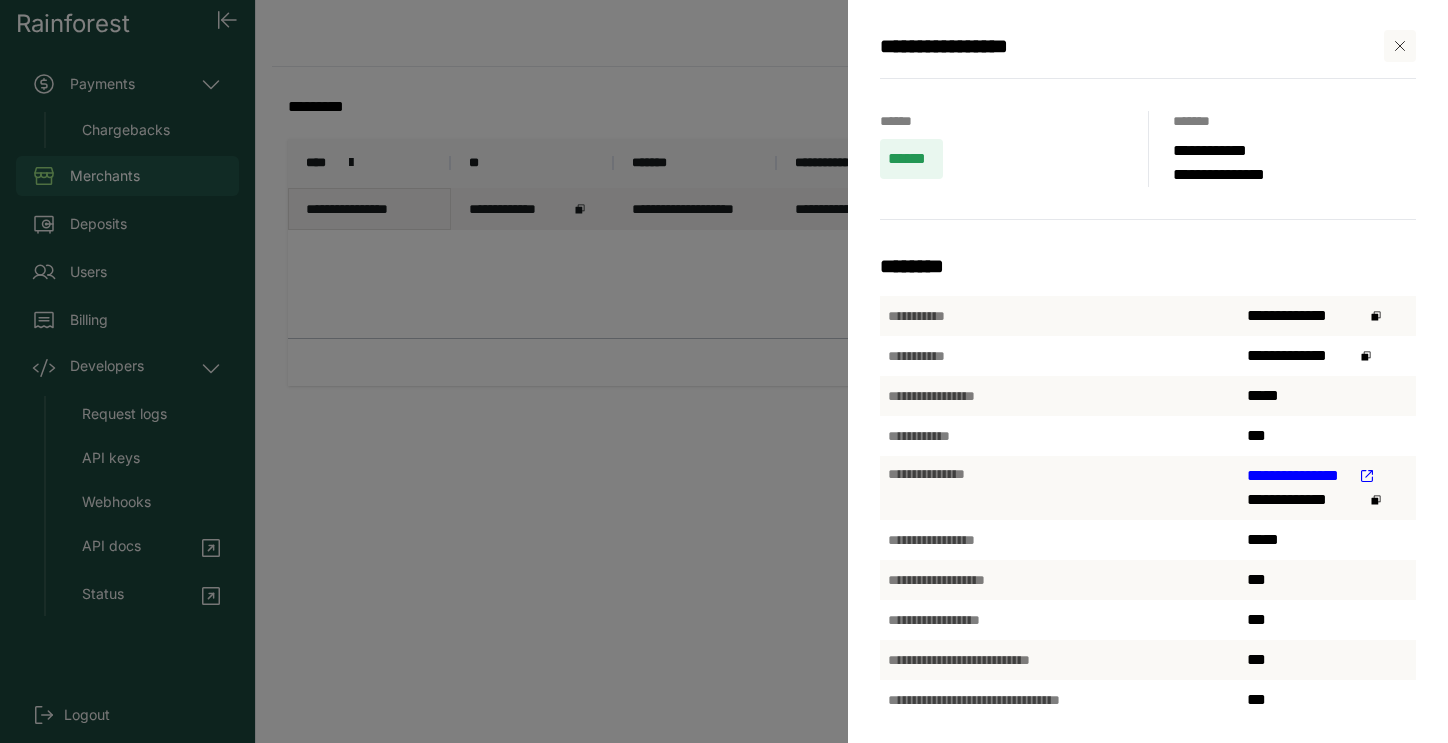 scroll, scrollTop: 0, scrollLeft: 0, axis: both 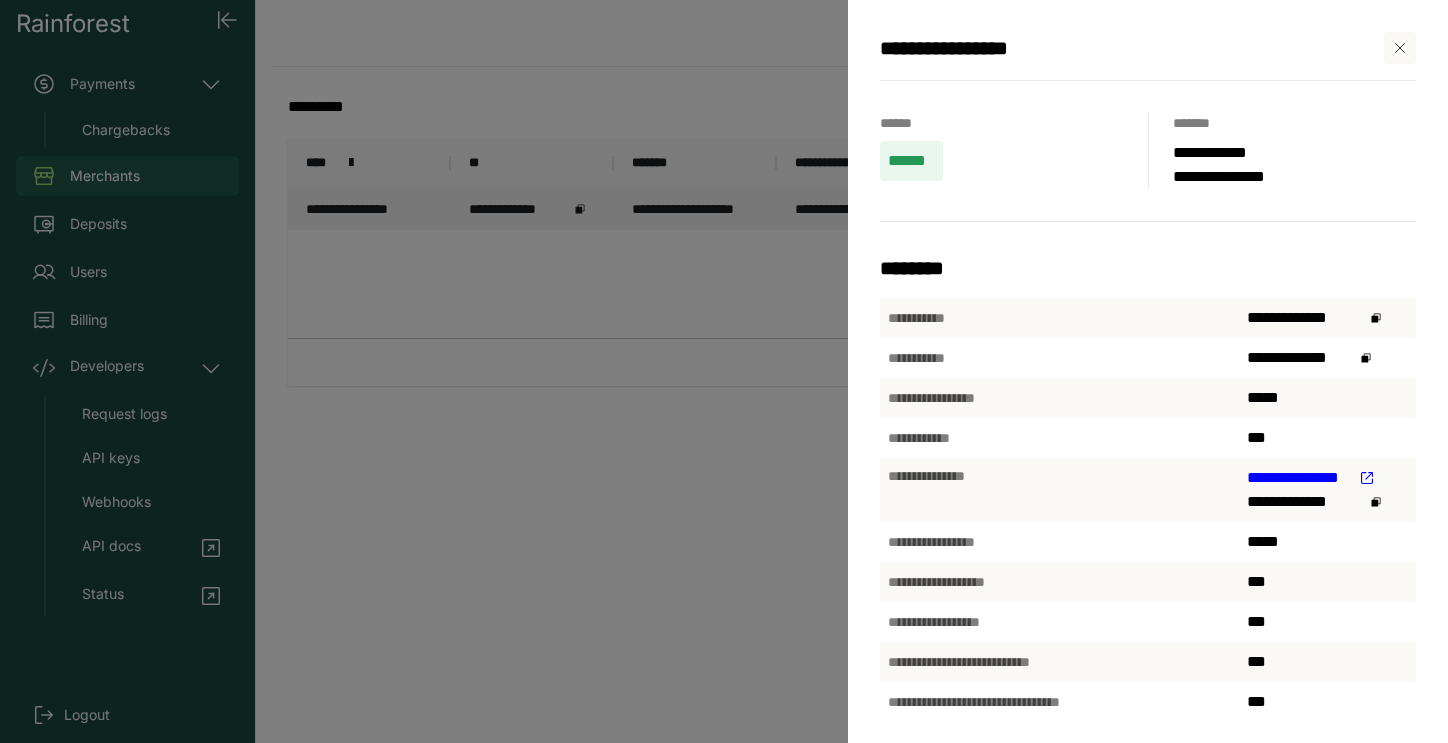 click on "**********" at bounding box center (724, 371) 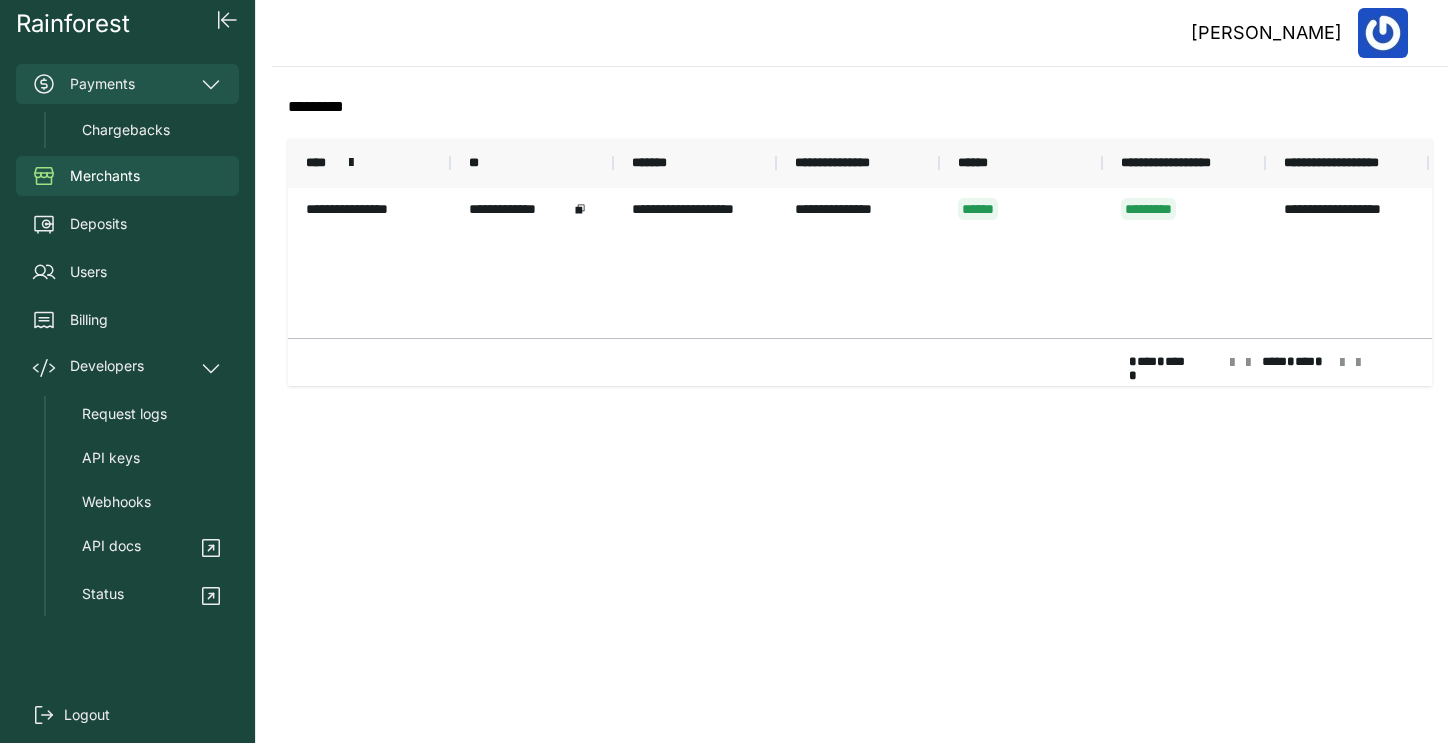 click on "Payments" at bounding box center (127, 84) 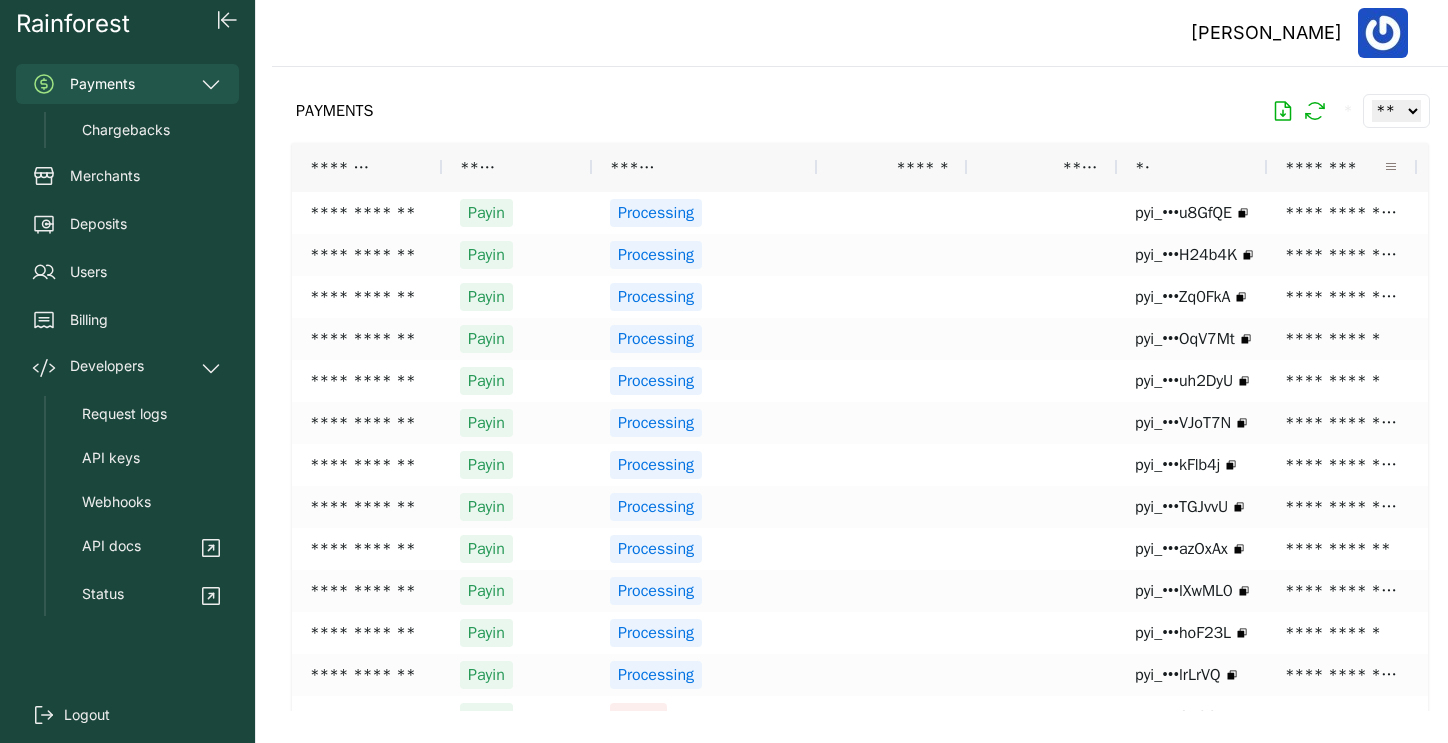 click at bounding box center [1391, 167] 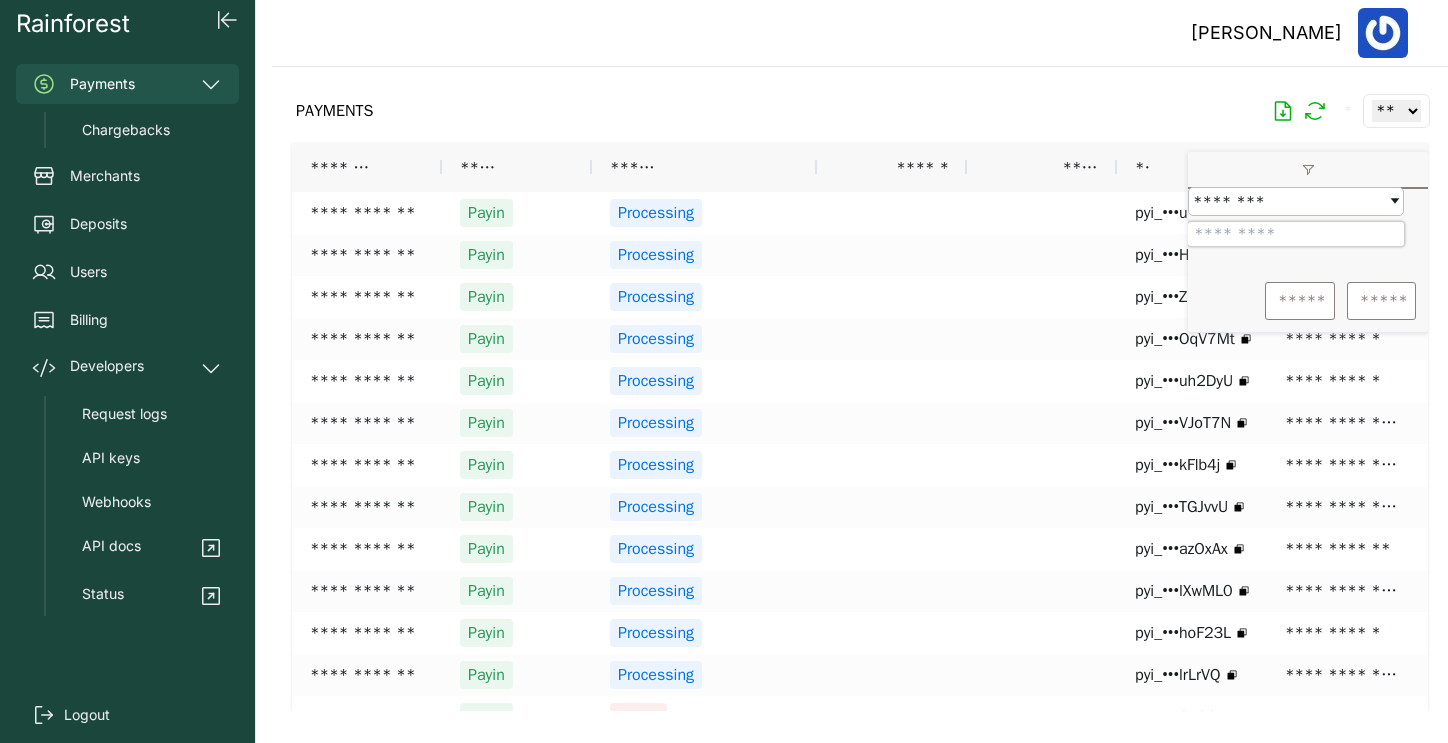 click at bounding box center (1296, 234) 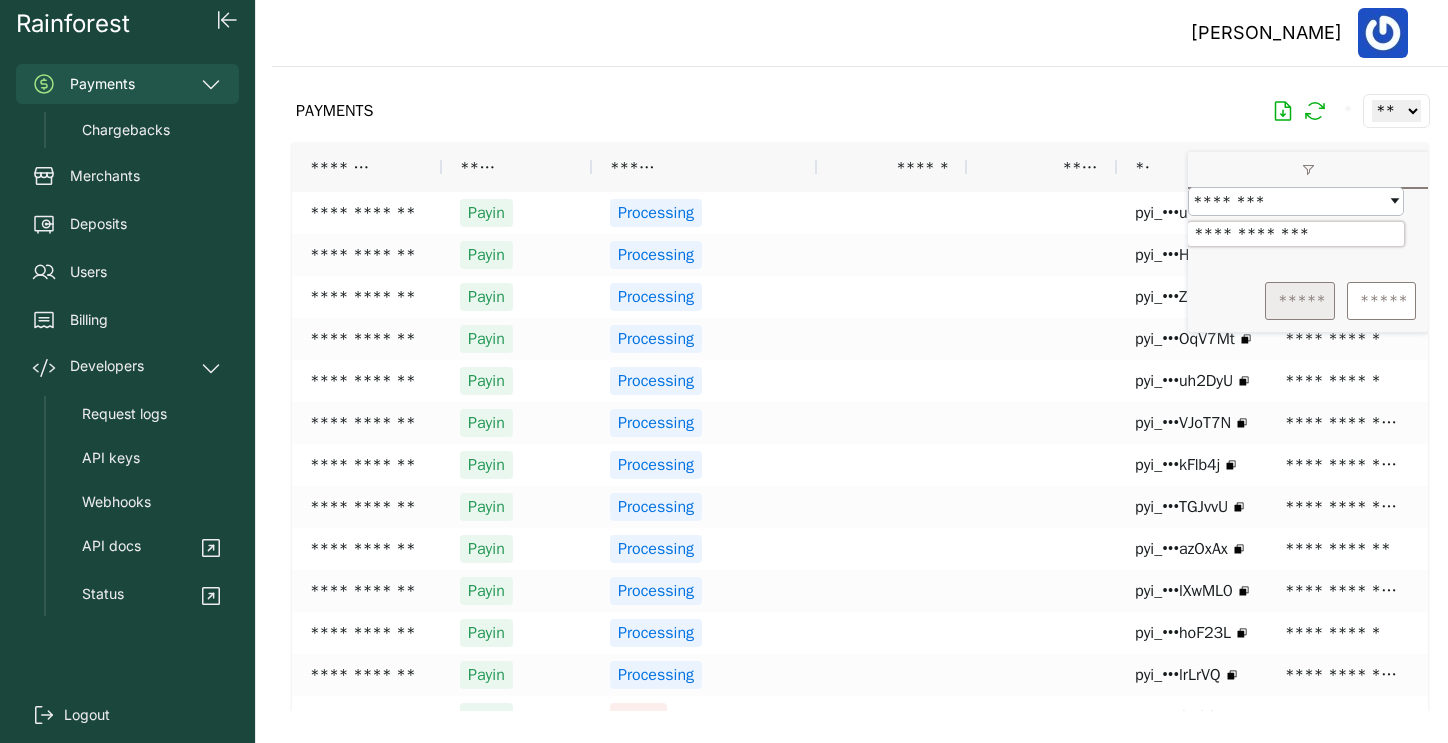 type on "**********" 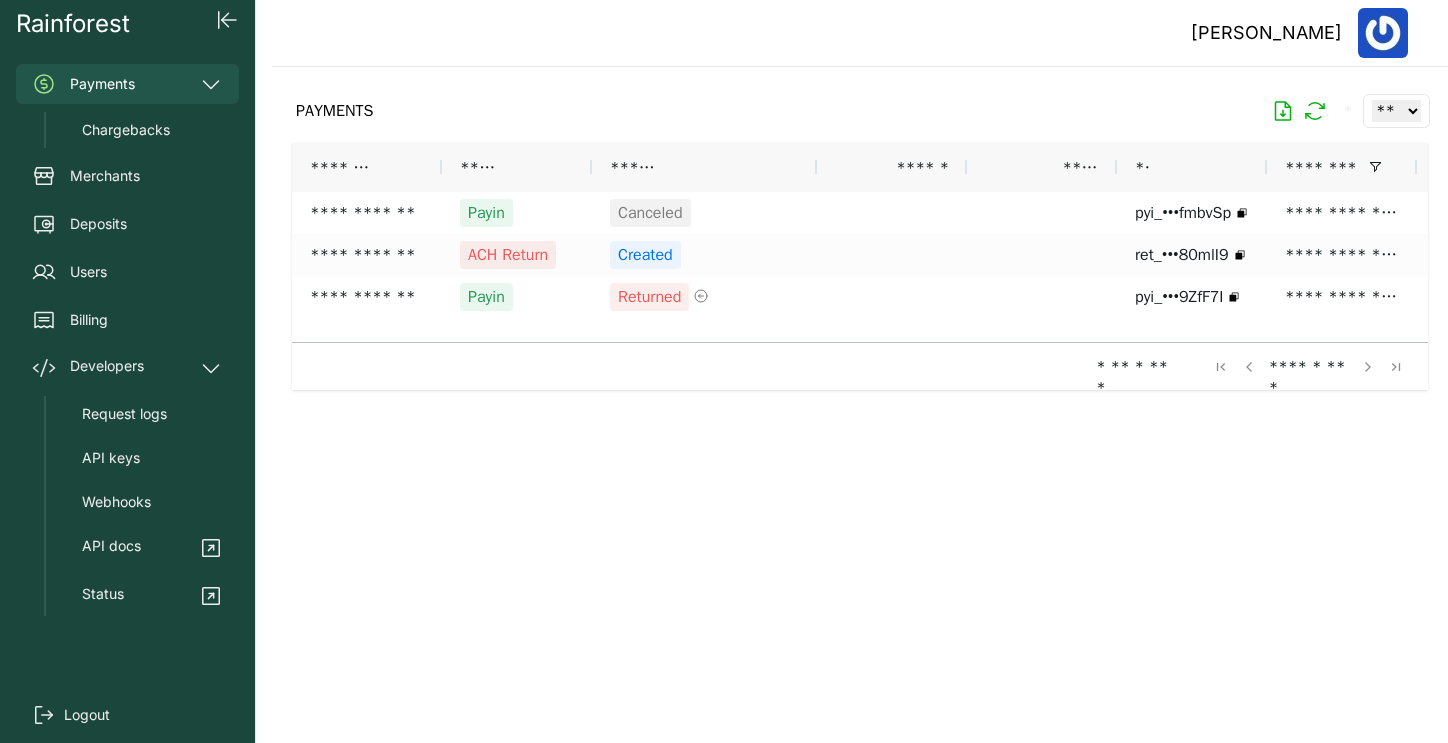 click at bounding box center [860, 389] 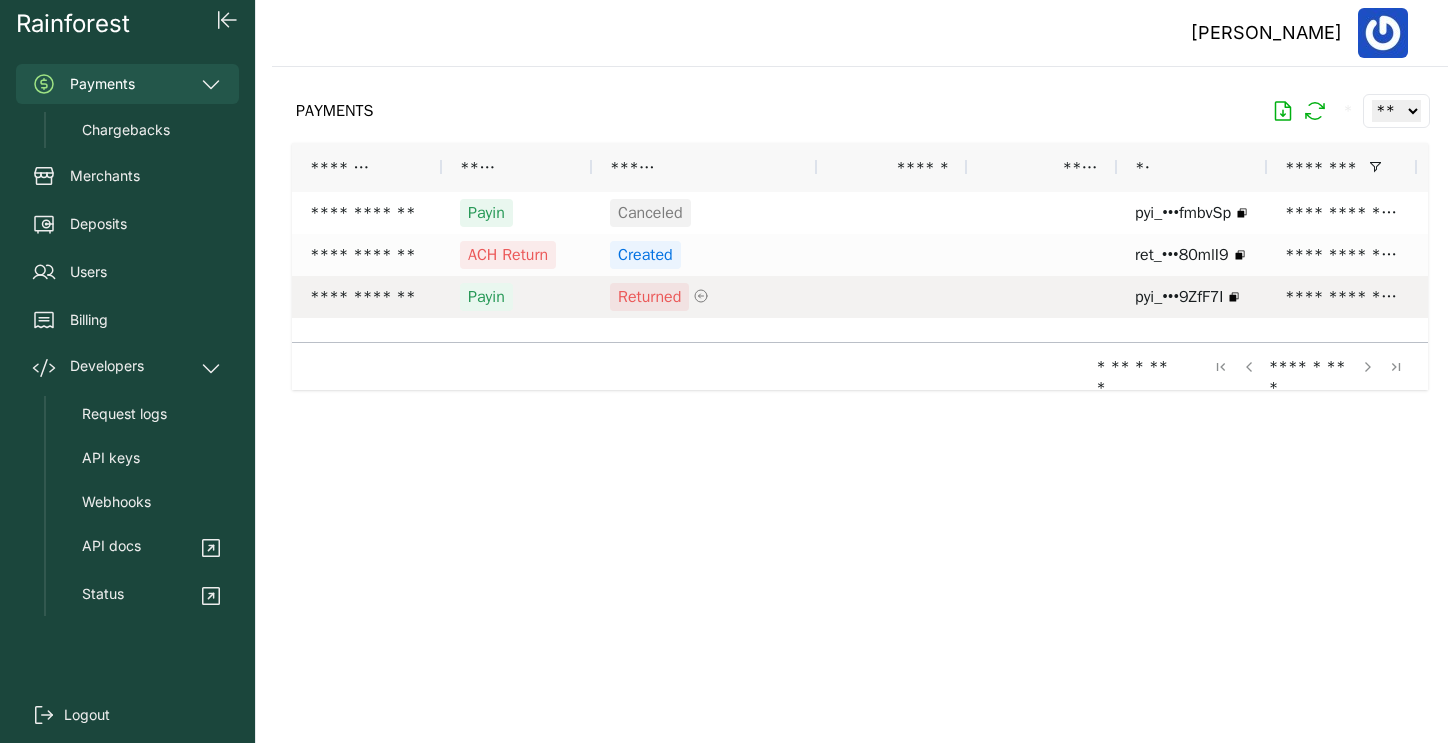 click on "Payin" at bounding box center [517, 297] 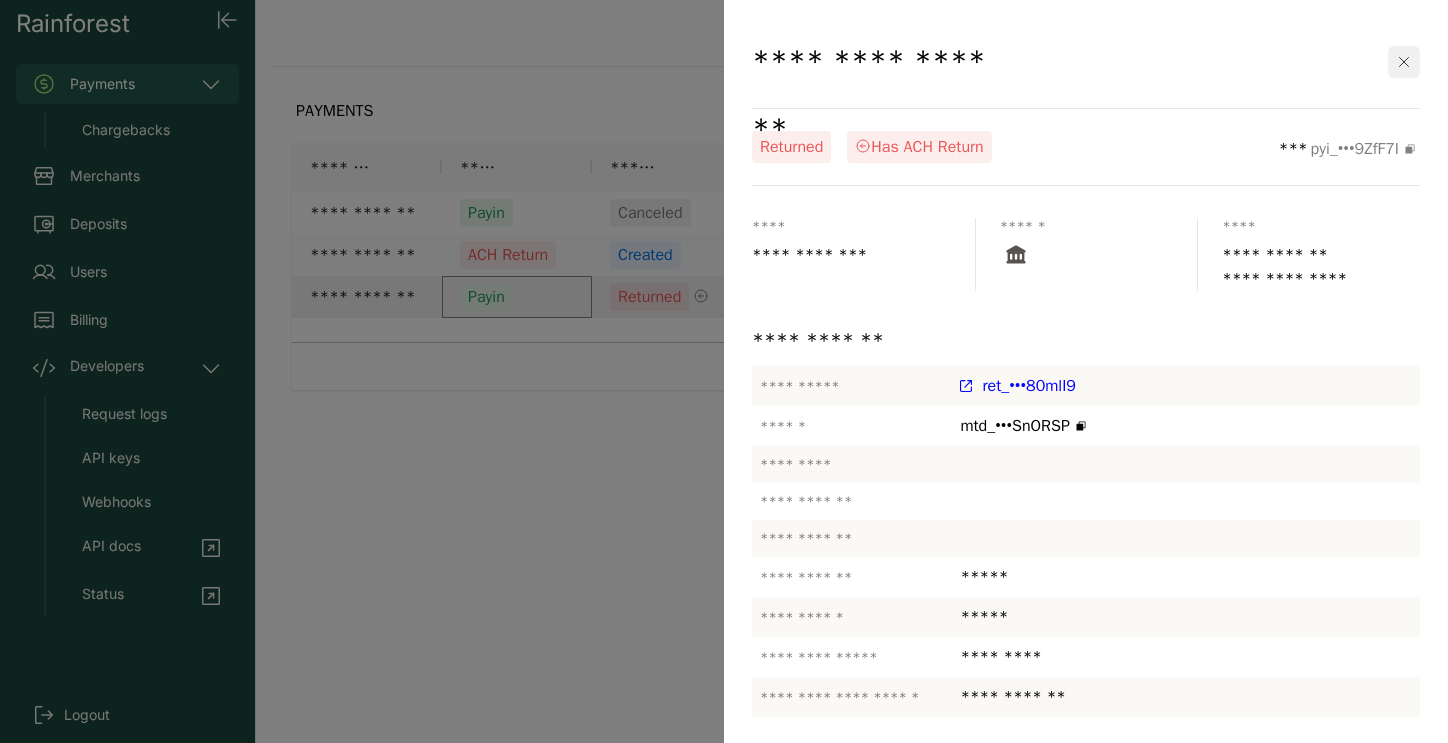 click 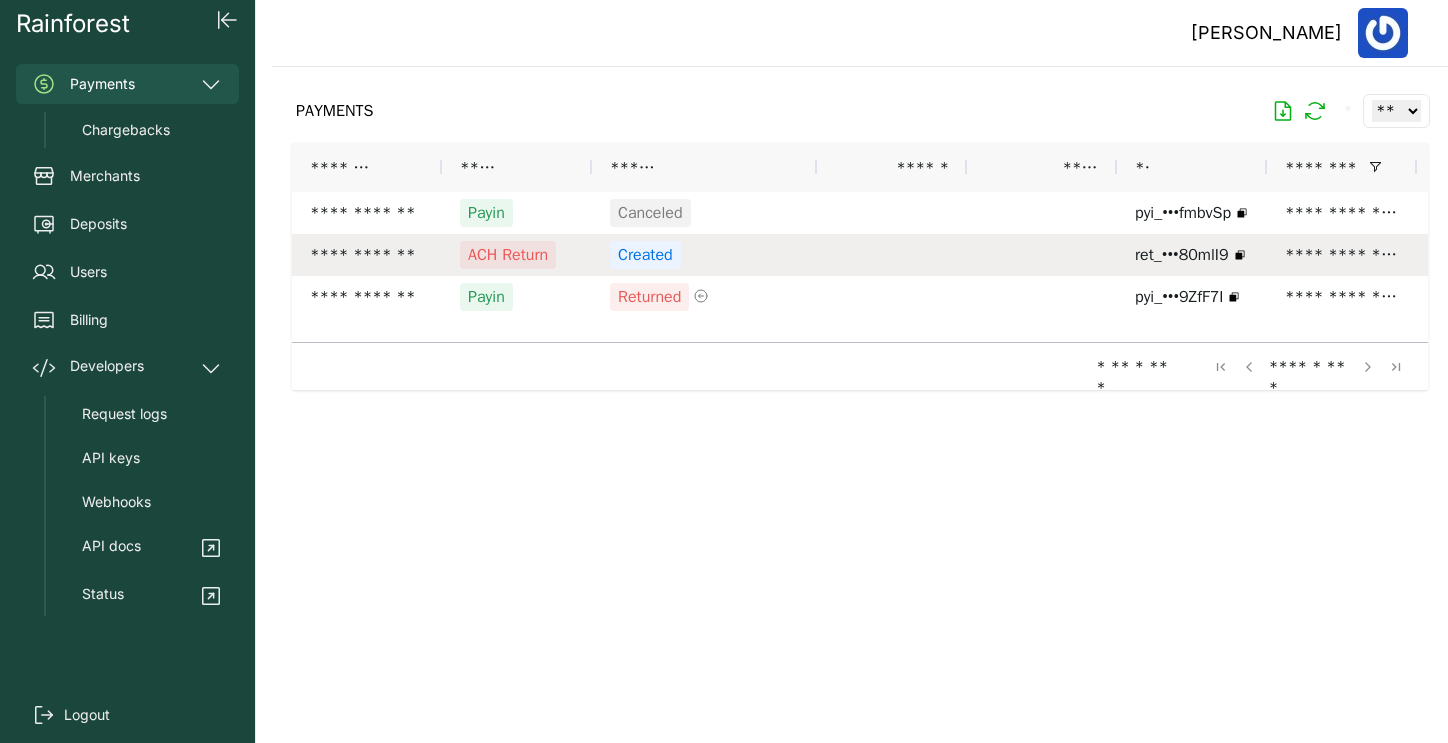 click on "ACH Return" at bounding box center (517, 255) 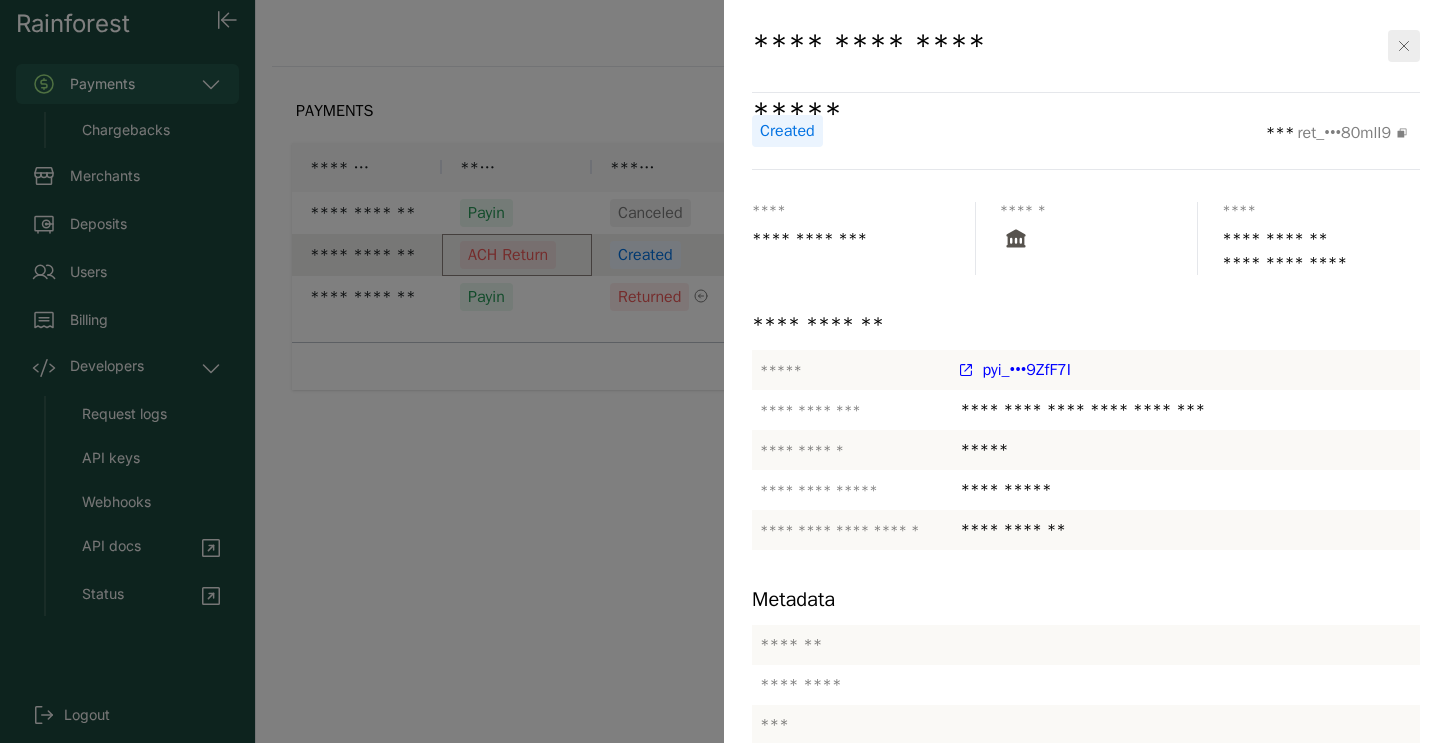 scroll, scrollTop: 0, scrollLeft: 0, axis: both 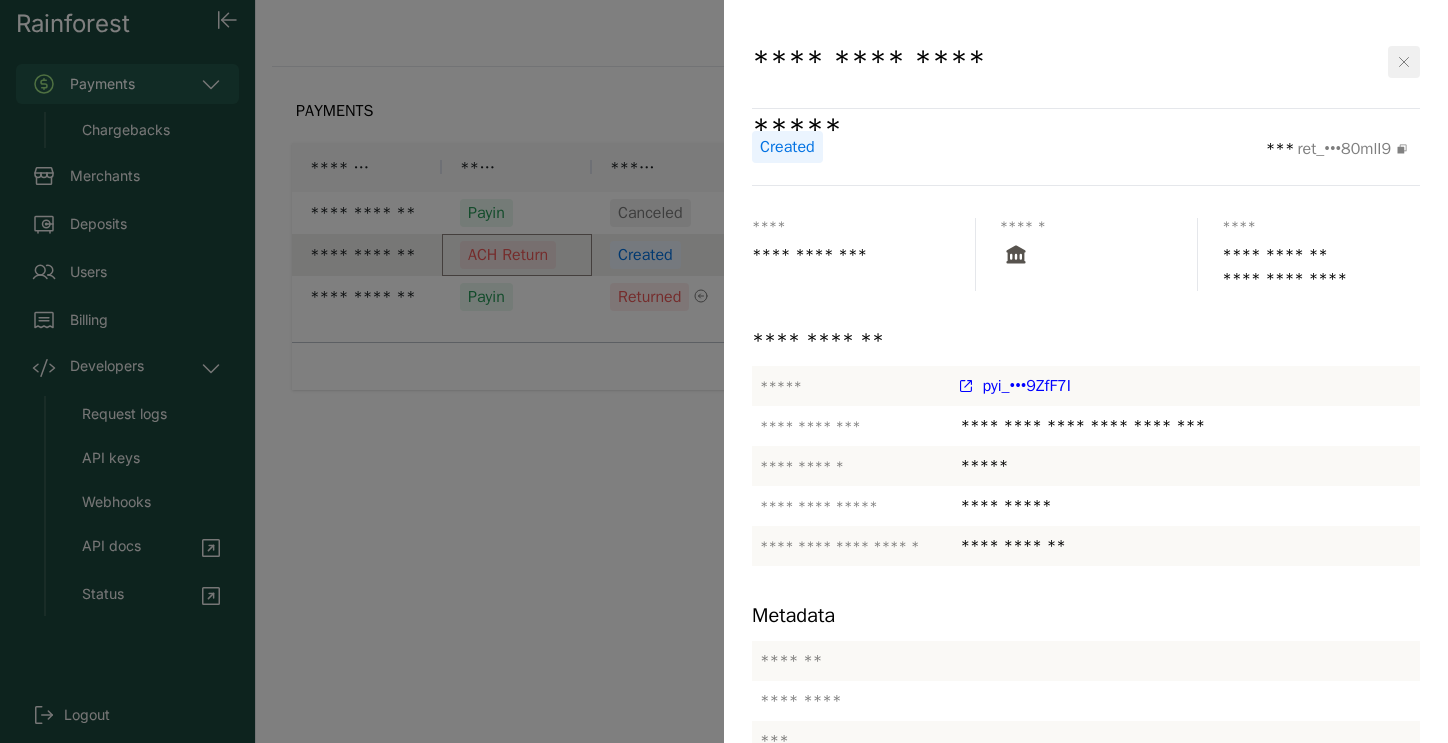 click 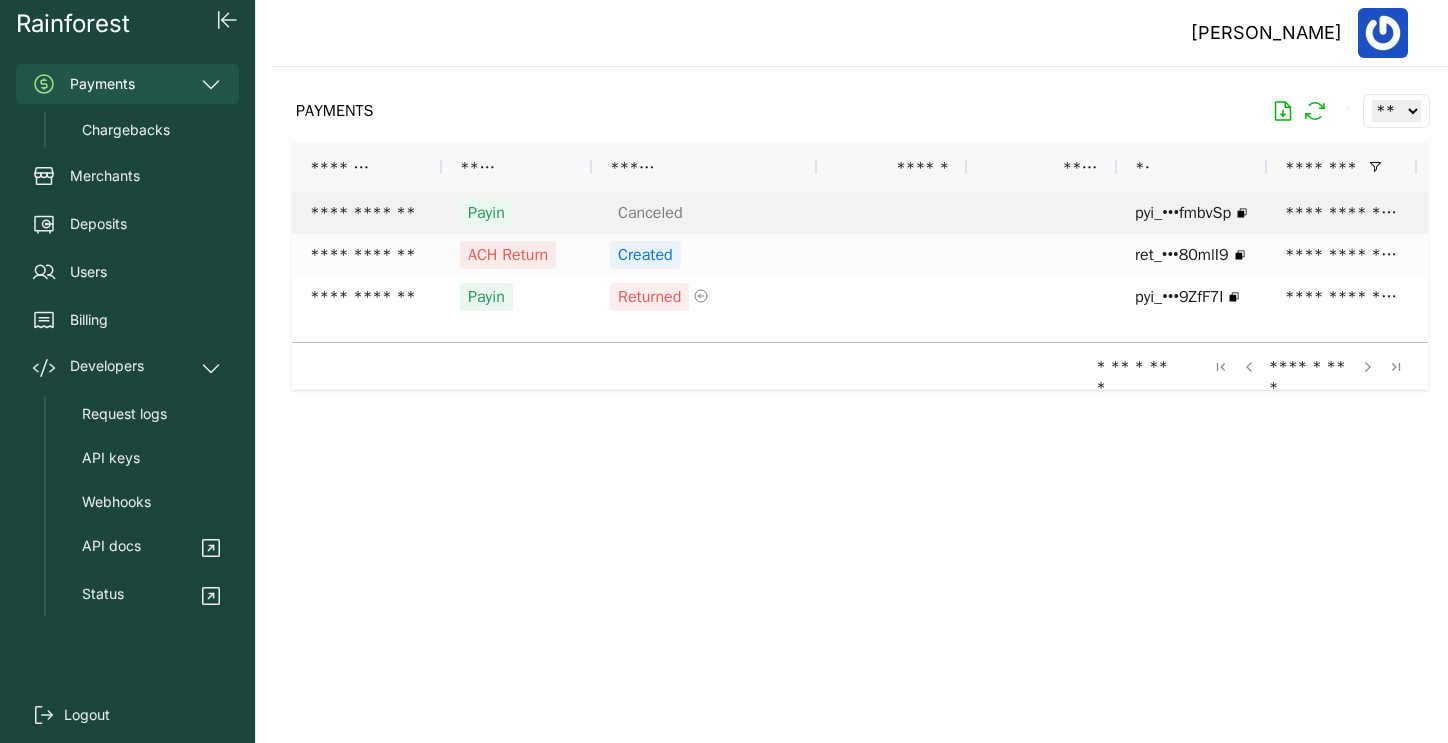 click on "Payin" at bounding box center [486, 213] 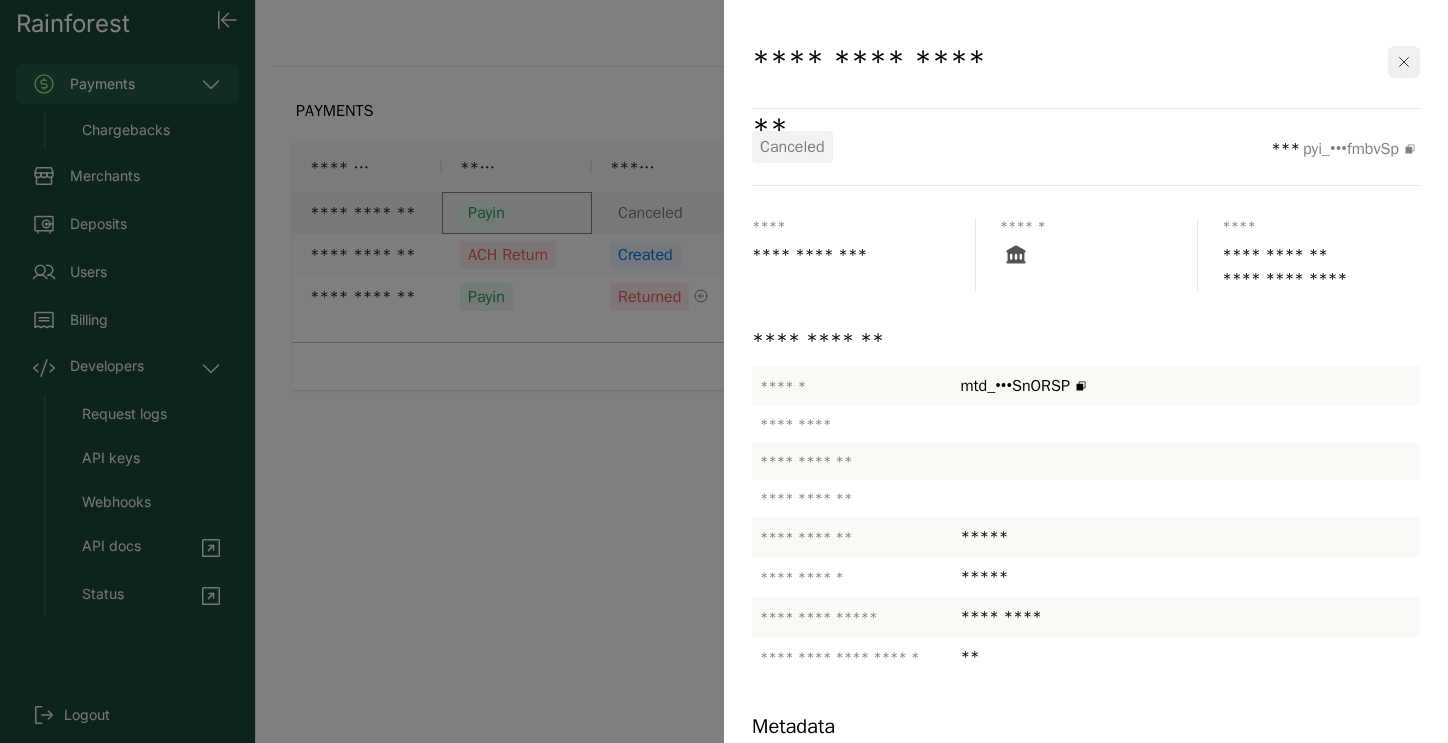 click at bounding box center (1404, 62) 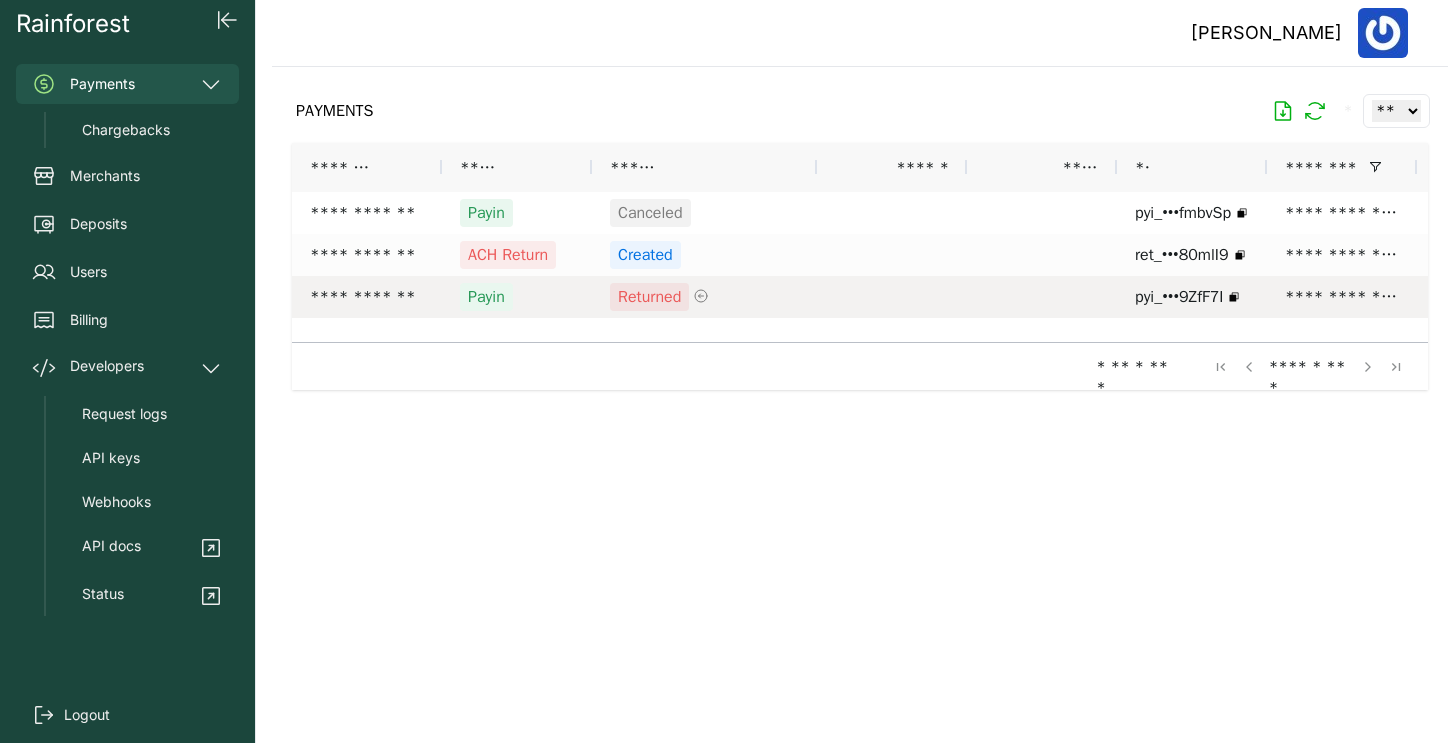 click on "Payin" at bounding box center [517, 297] 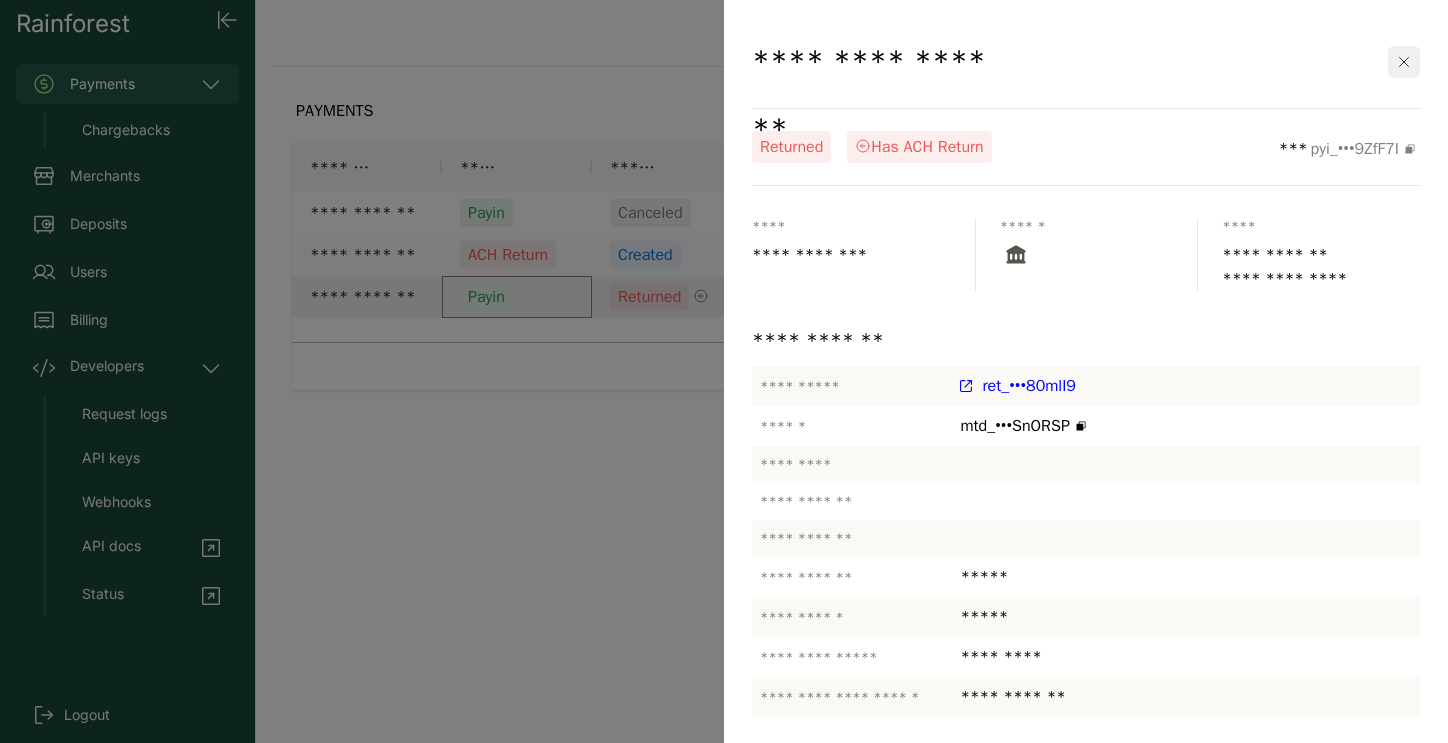 click 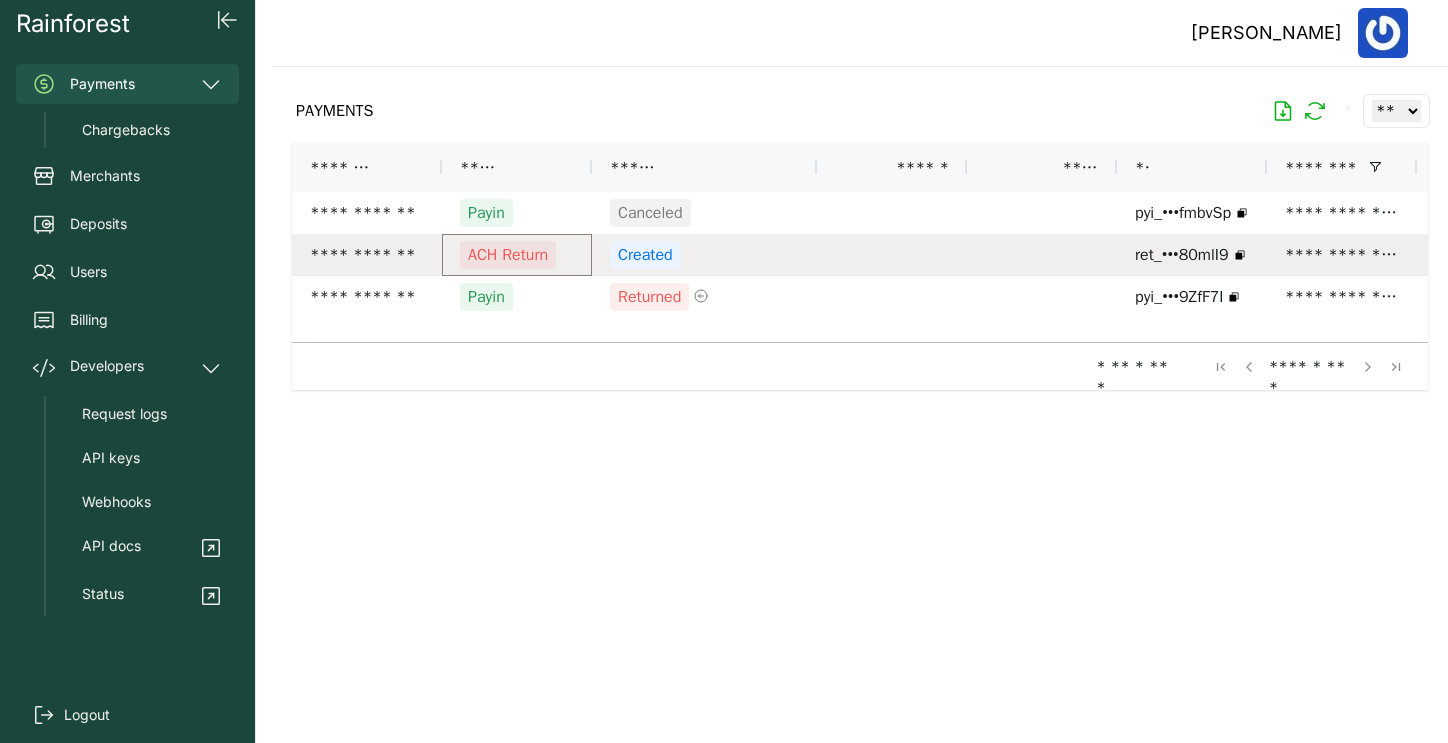 click on "ACH Return" at bounding box center [517, 255] 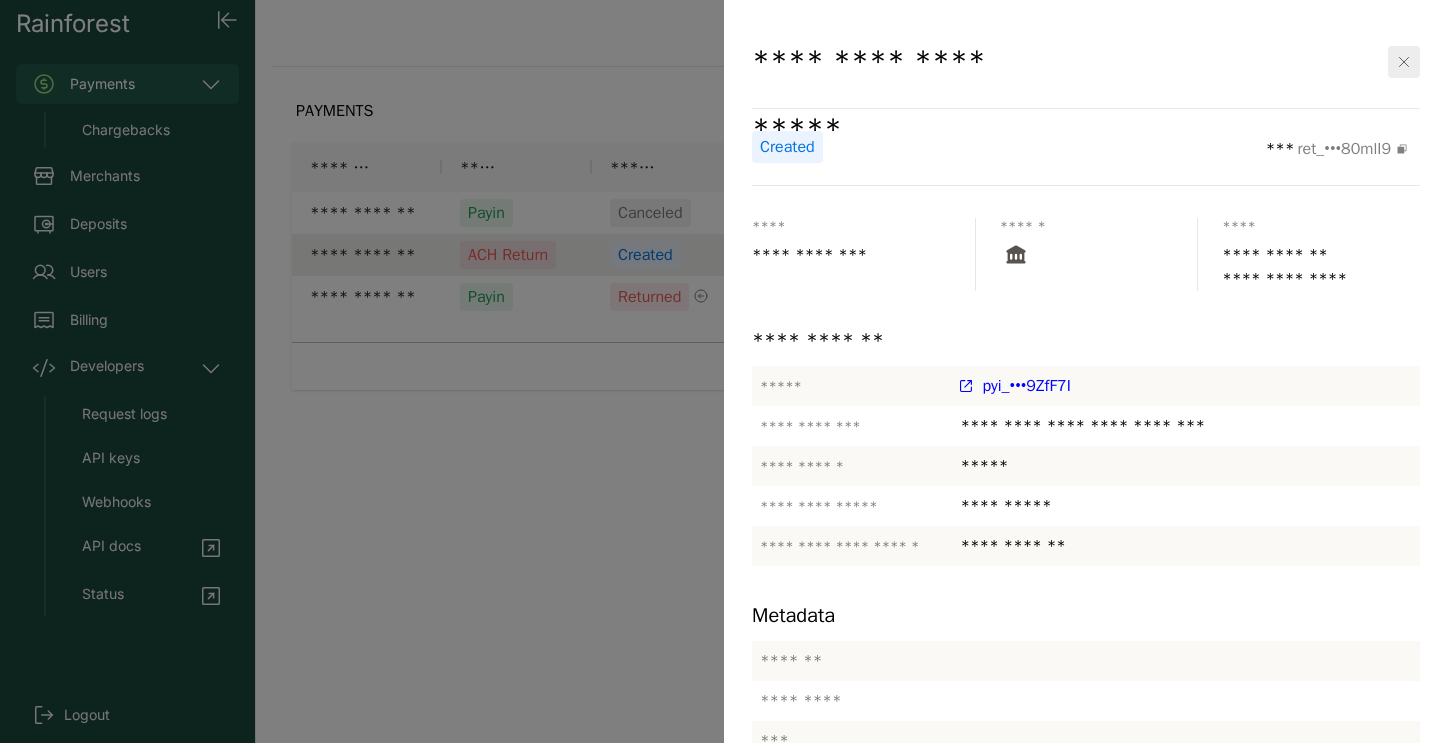 click on "pyi_•••9ZfF7I" at bounding box center (1026, 386) 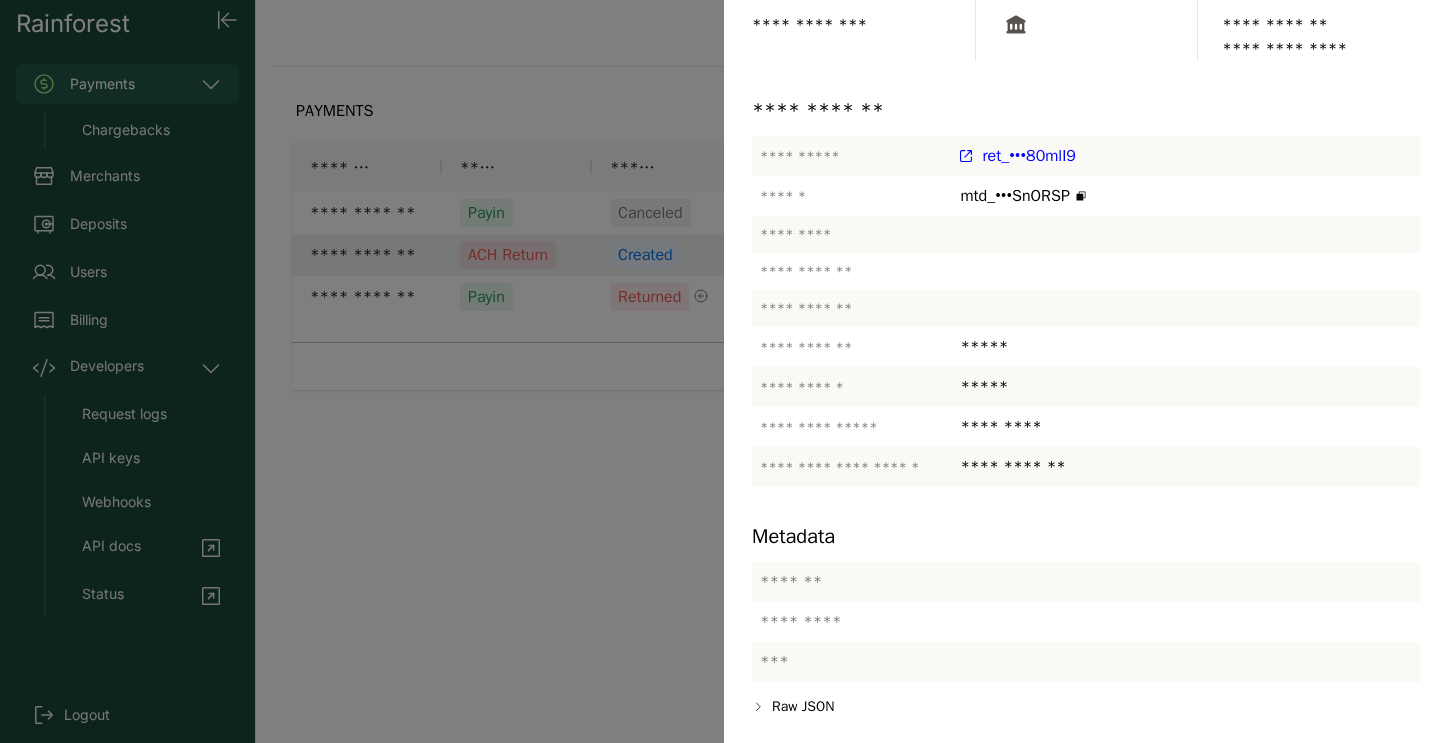 scroll, scrollTop: 0, scrollLeft: 0, axis: both 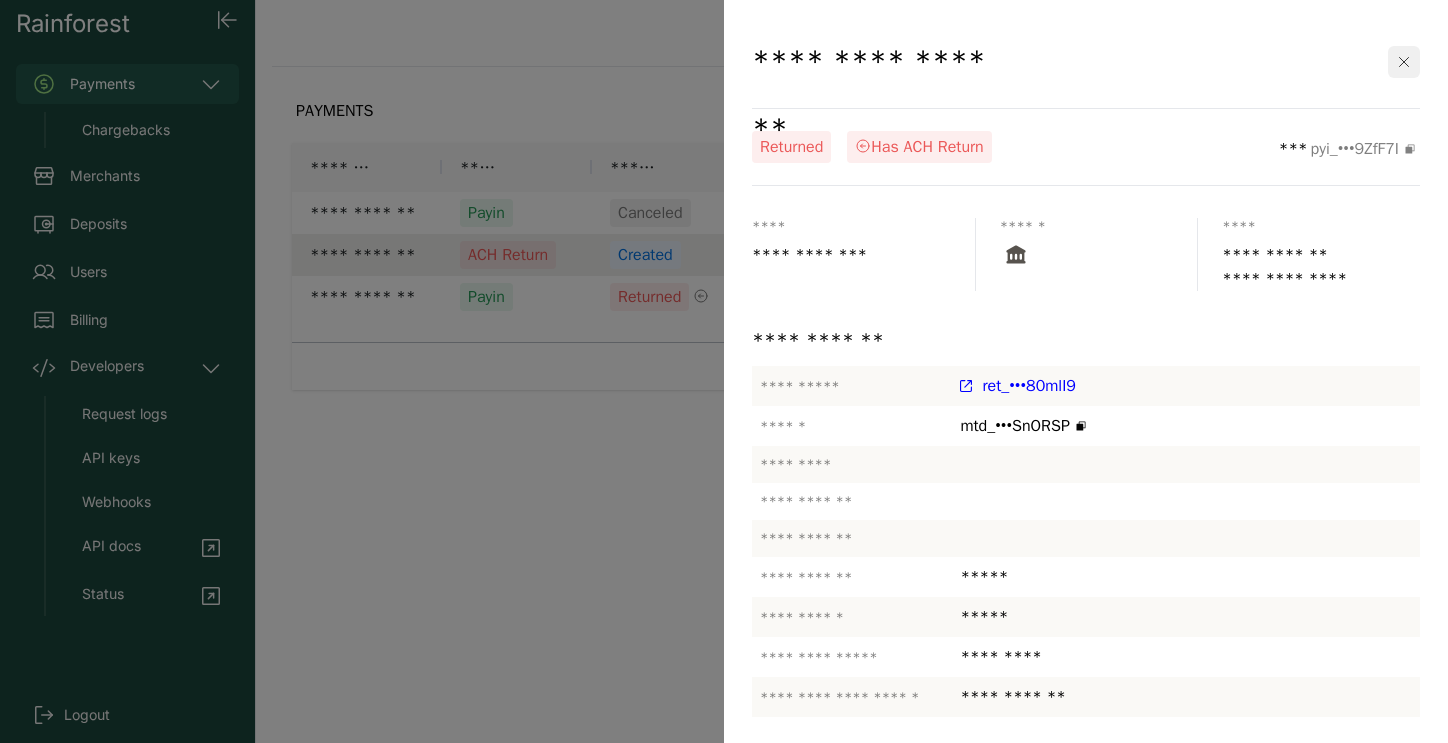 click 